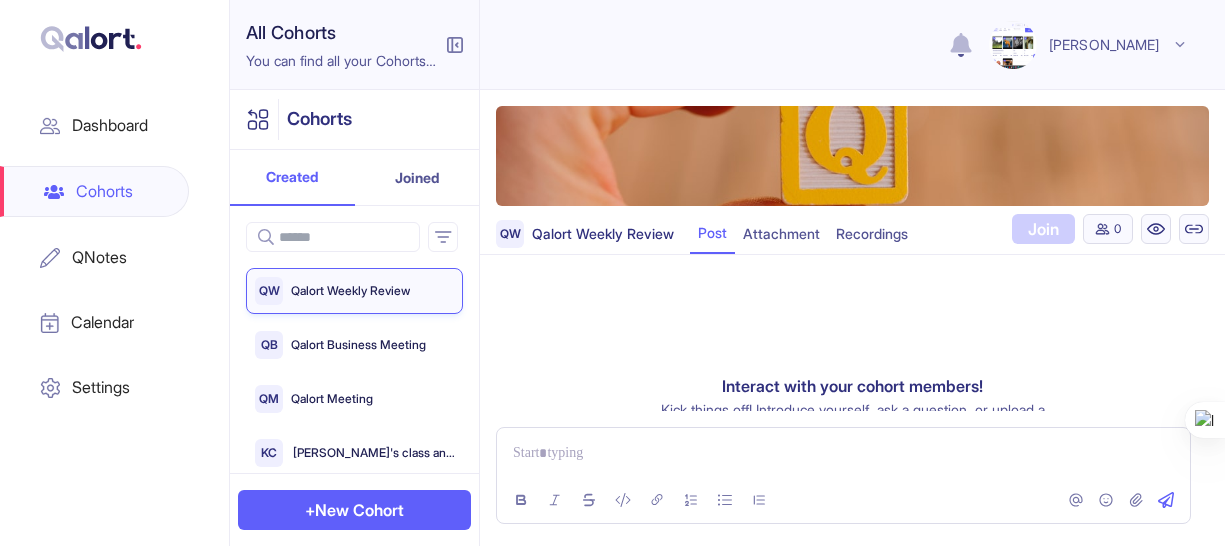 scroll, scrollTop: 0, scrollLeft: 0, axis: both 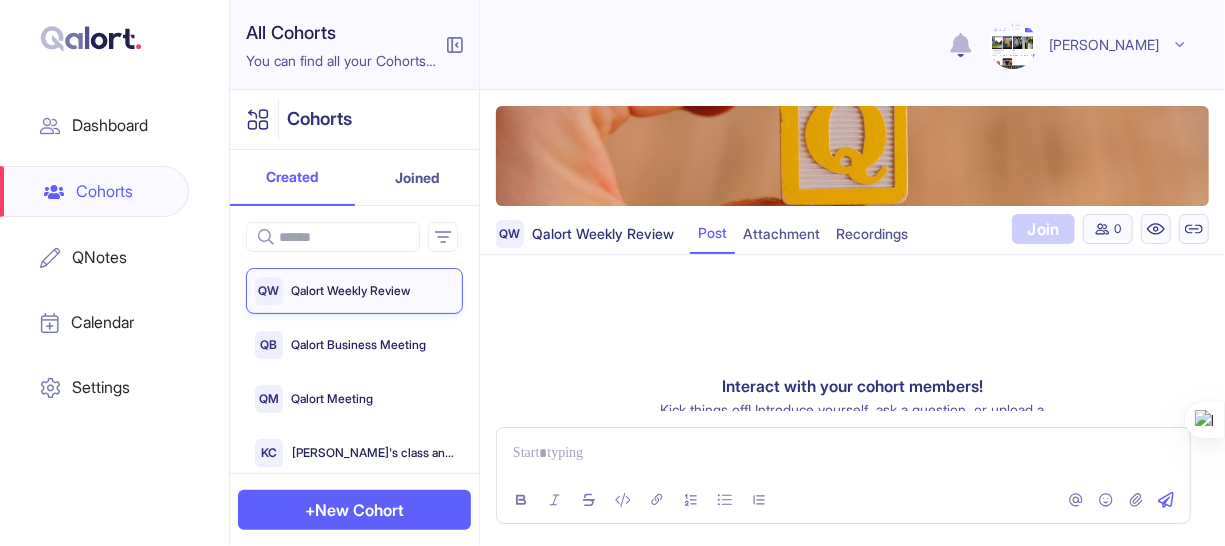 click on "Cohorts" at bounding box center (94, 191) 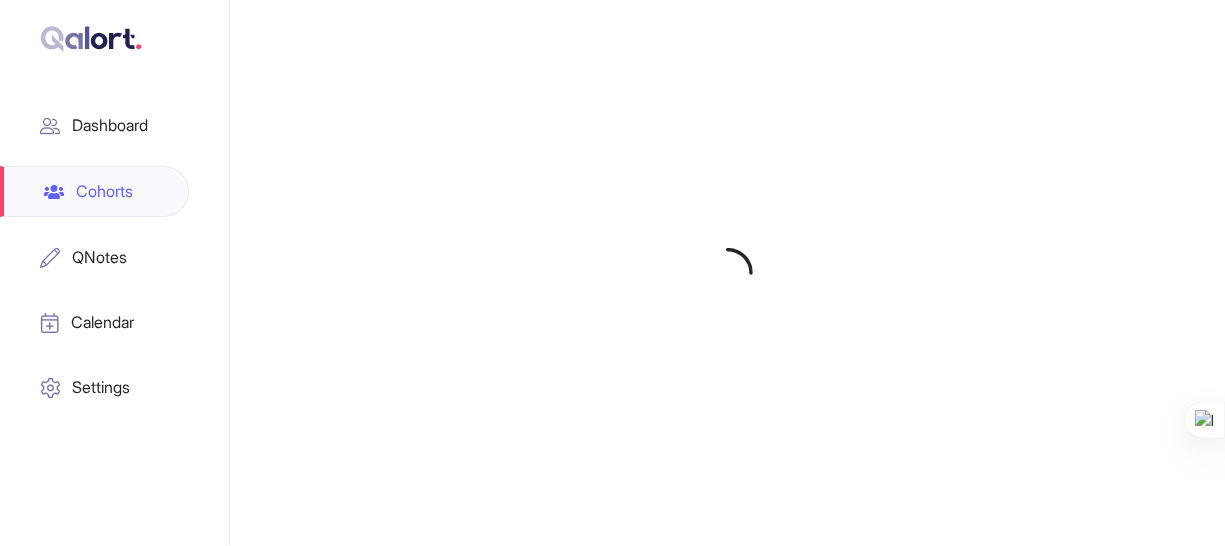 click on "Cohorts" at bounding box center (94, 191) 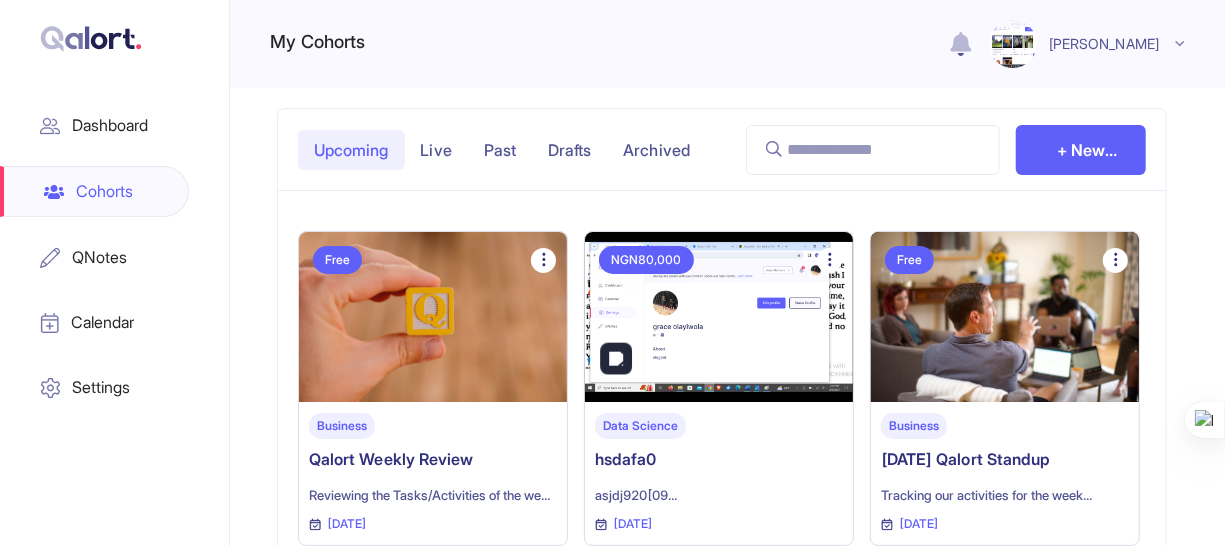 click at bounding box center (719, 317) 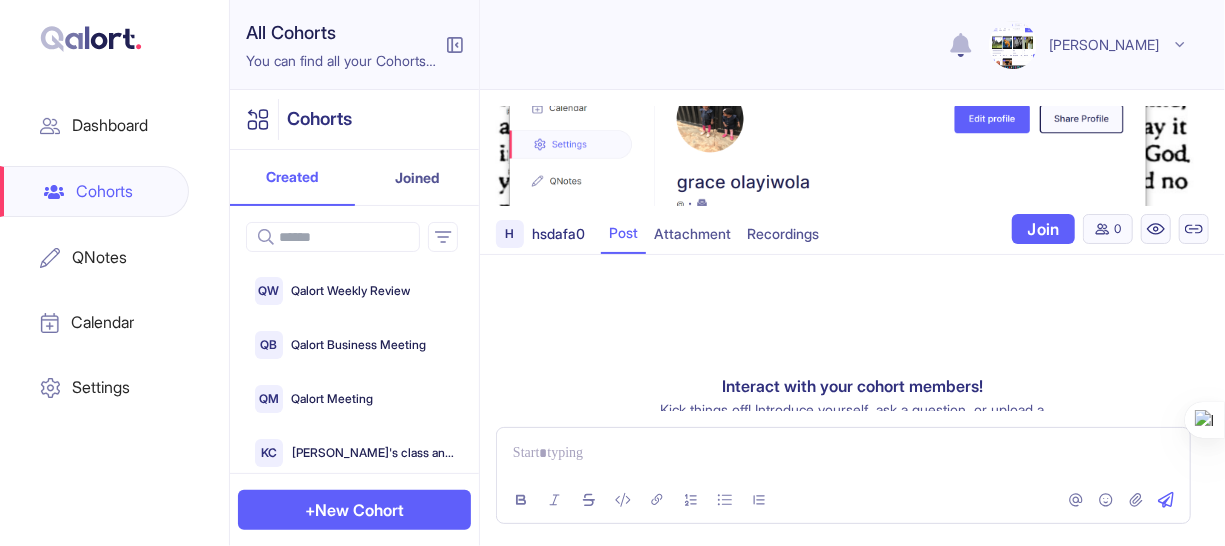 click on "+  New Cohort" at bounding box center [355, 510] 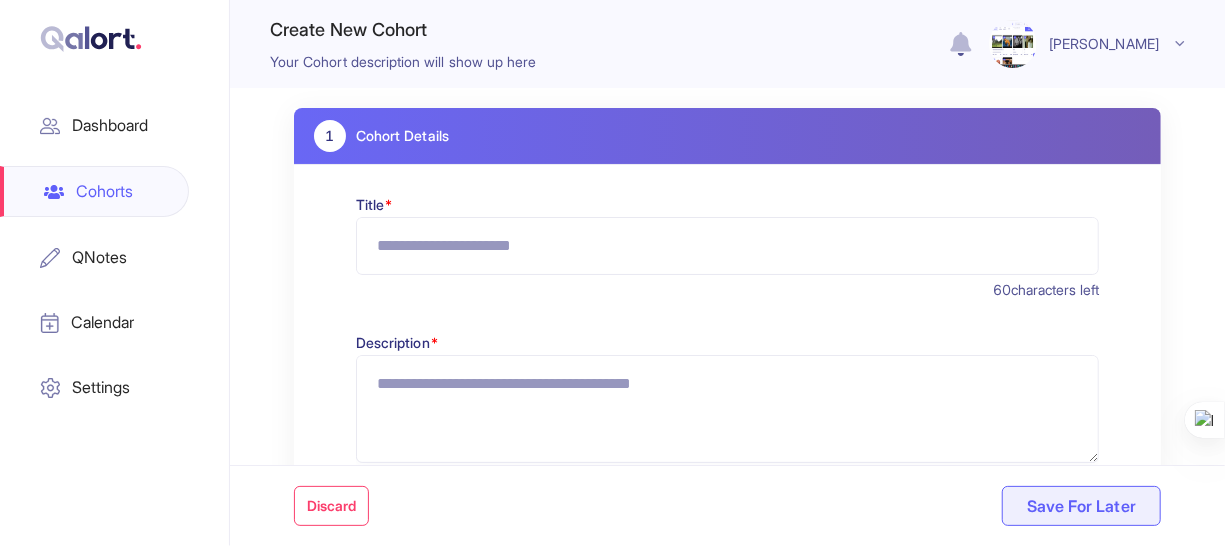click on "Cohorts" at bounding box center [94, 191] 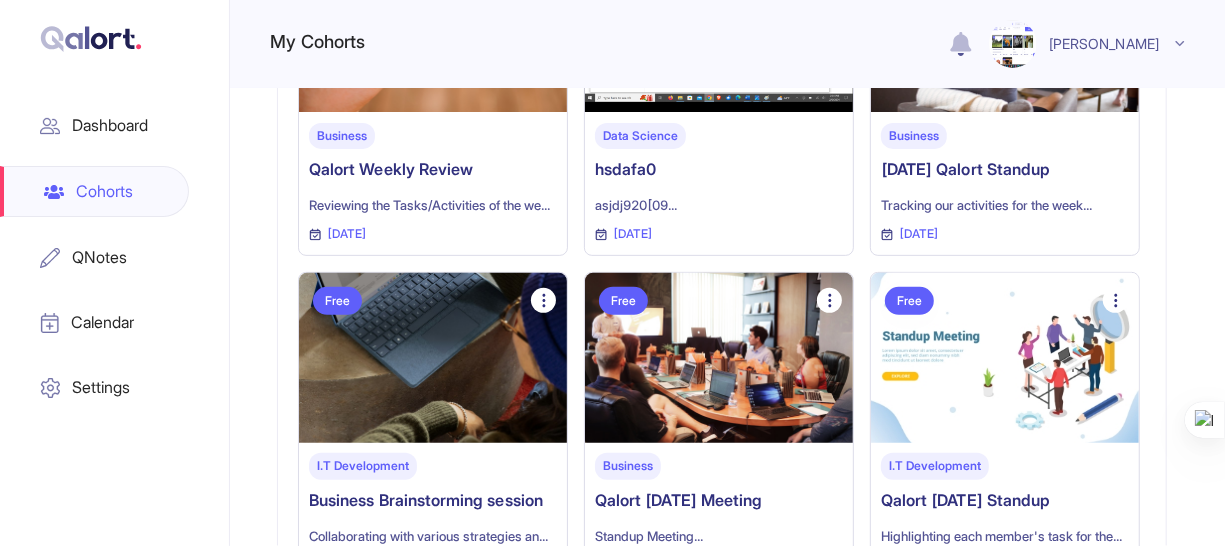 scroll, scrollTop: 0, scrollLeft: 0, axis: both 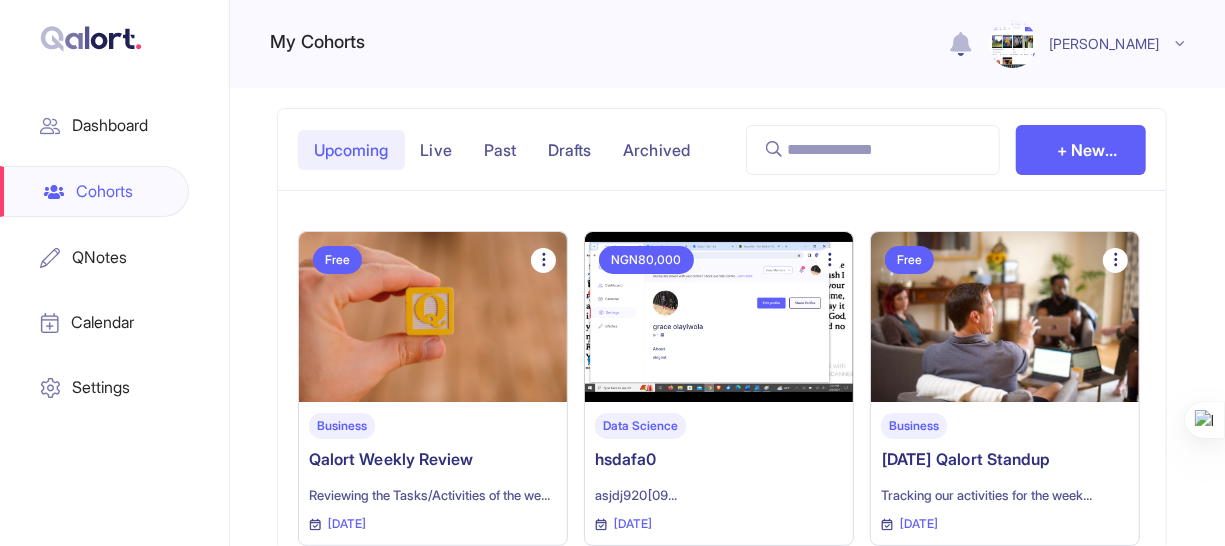 click on "+ New Cohort" at bounding box center (1081, 150) 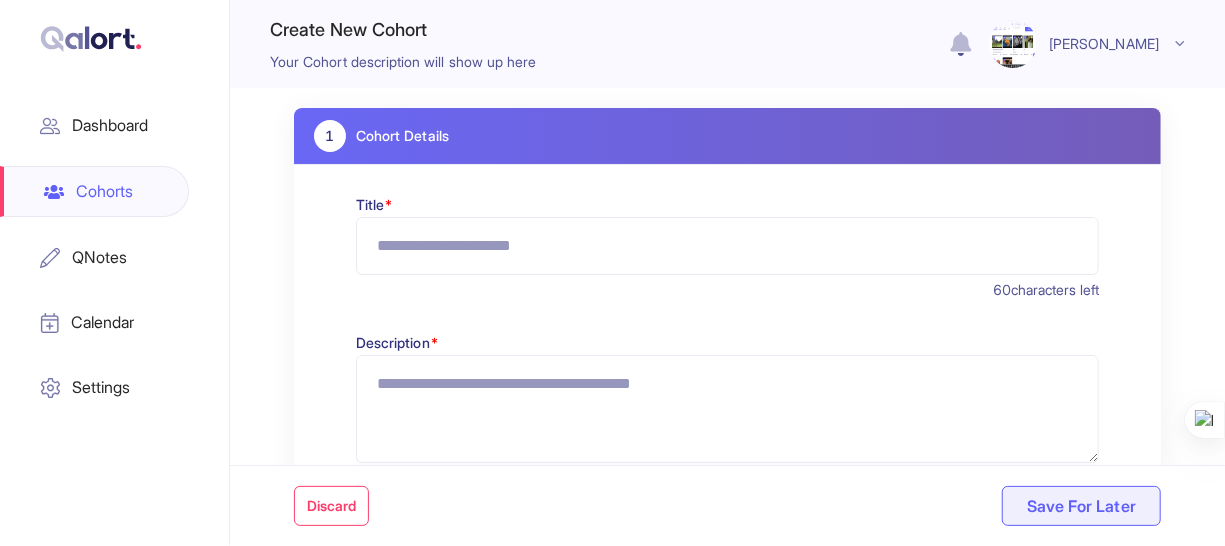 click on "Title  *" at bounding box center [727, 246] 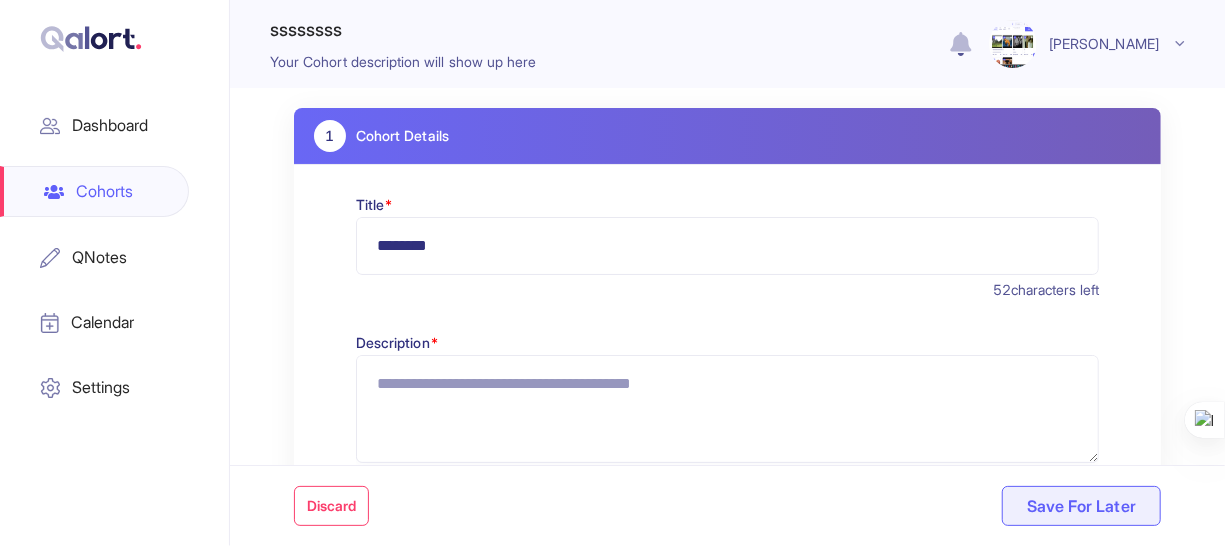 type on "********" 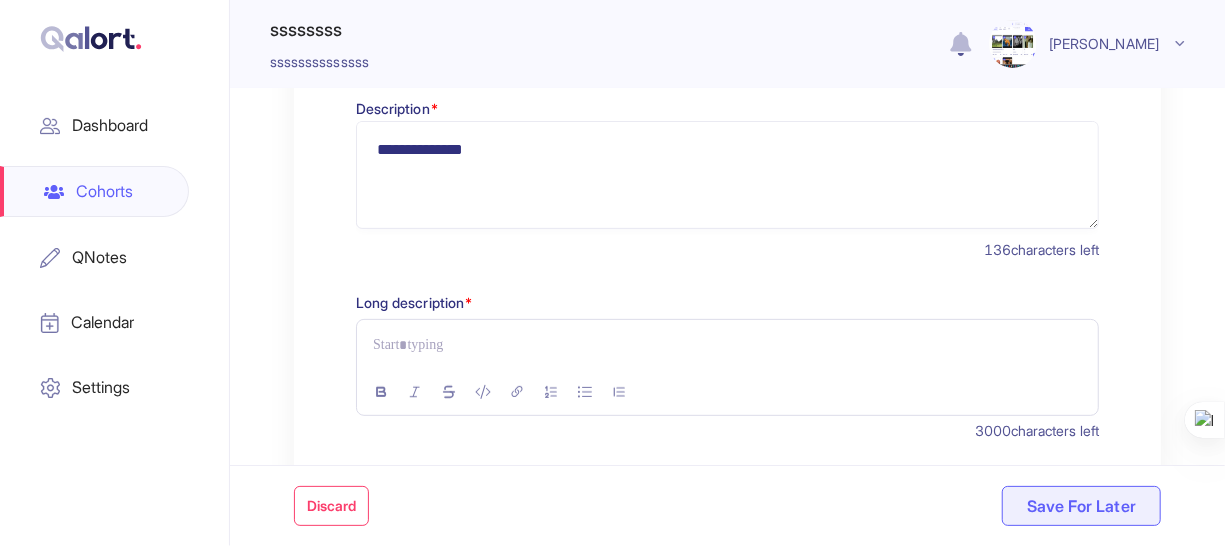 scroll, scrollTop: 240, scrollLeft: 0, axis: vertical 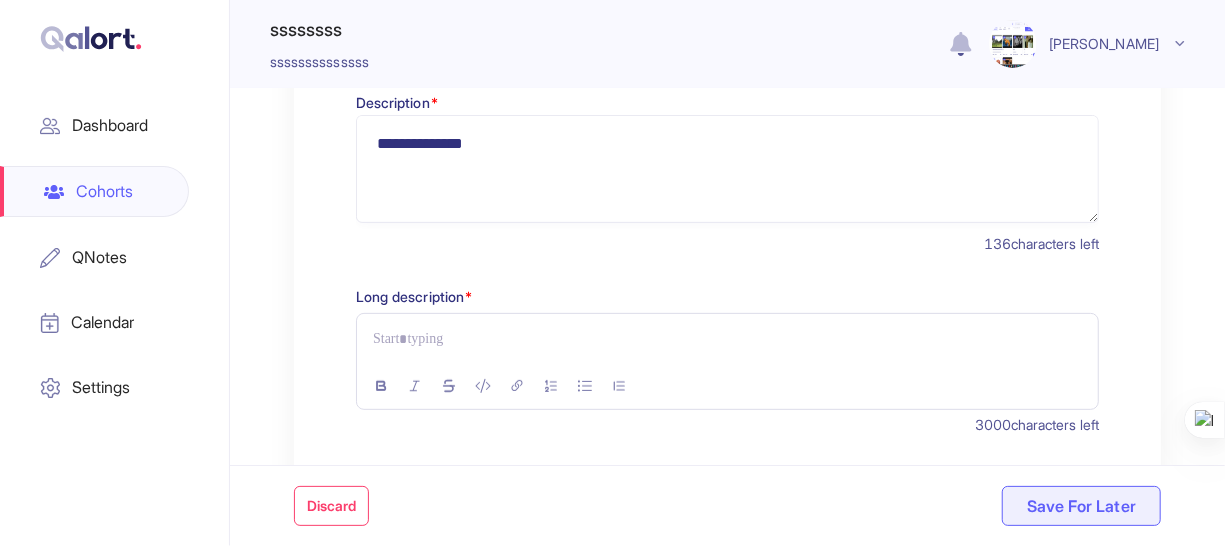 type on "**********" 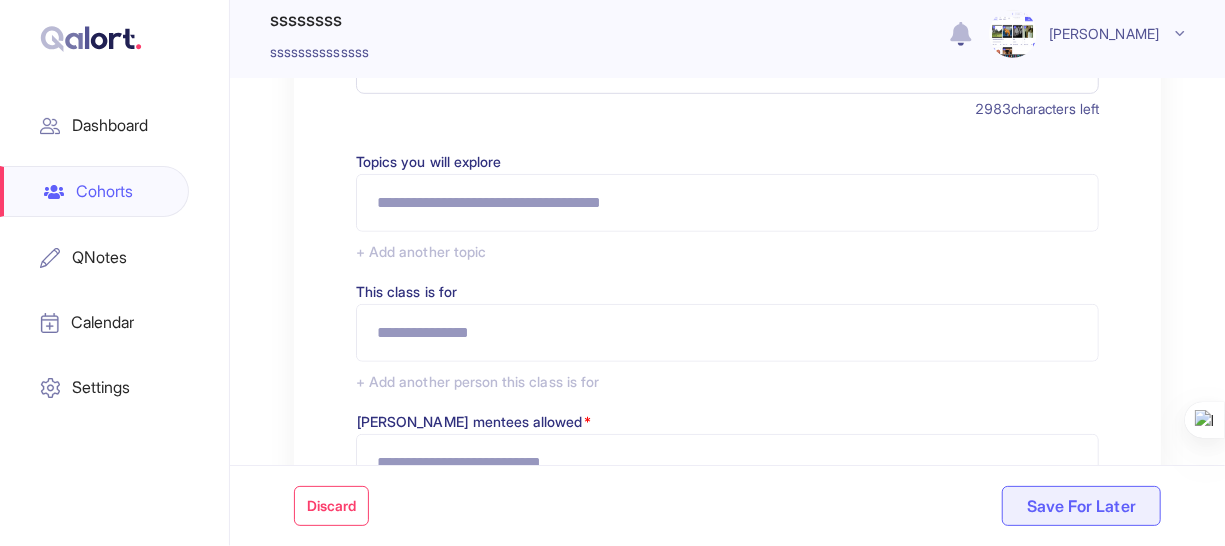 scroll, scrollTop: 559, scrollLeft: 0, axis: vertical 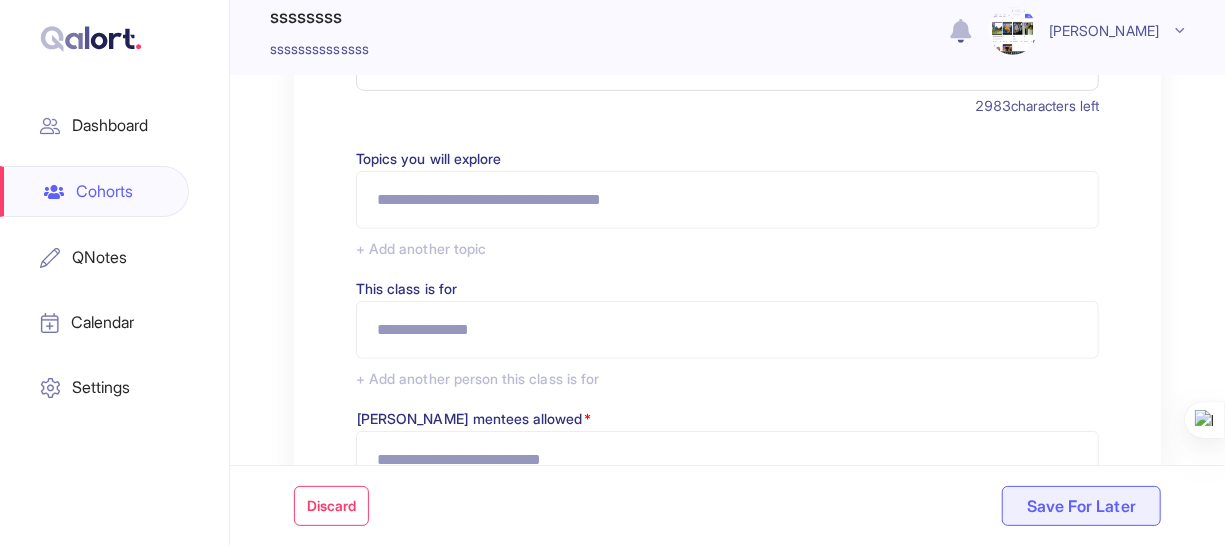 click on "Topics you will explore" at bounding box center [727, 200] 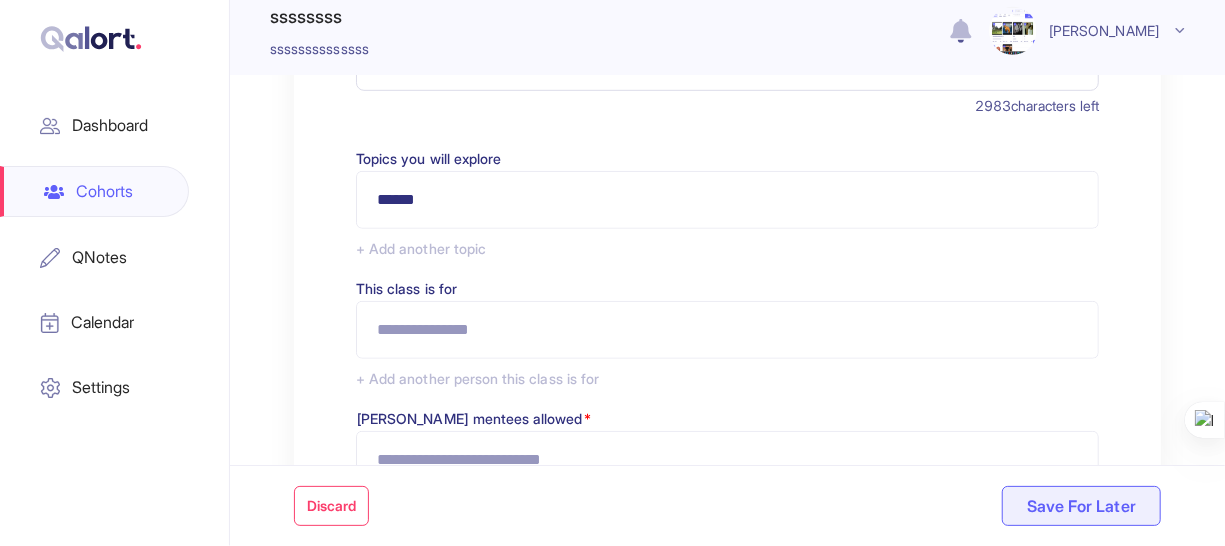type on "******" 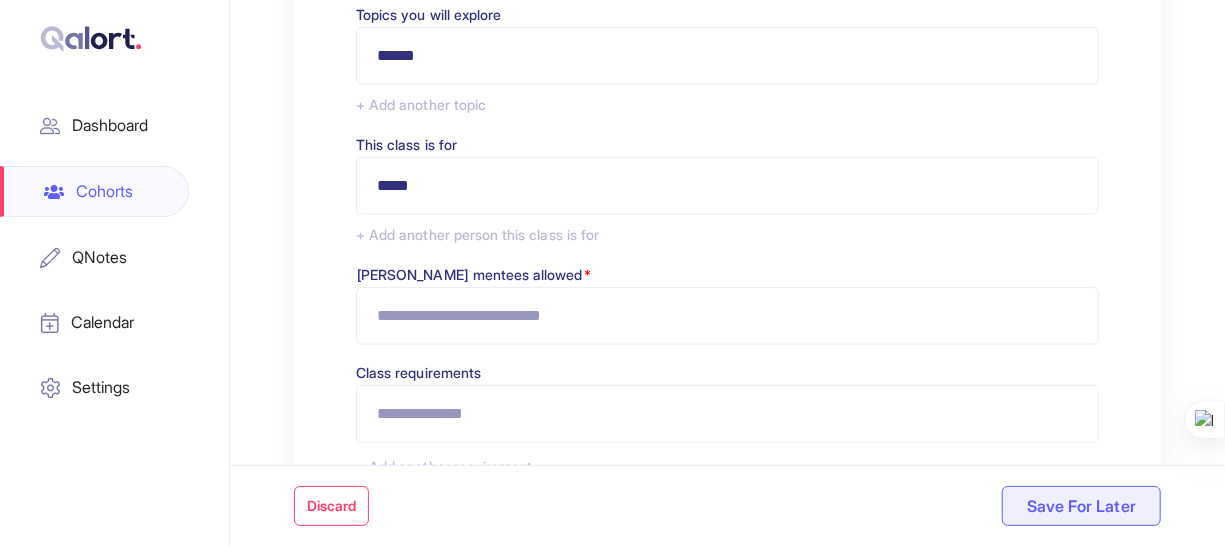 scroll, scrollTop: 713, scrollLeft: 0, axis: vertical 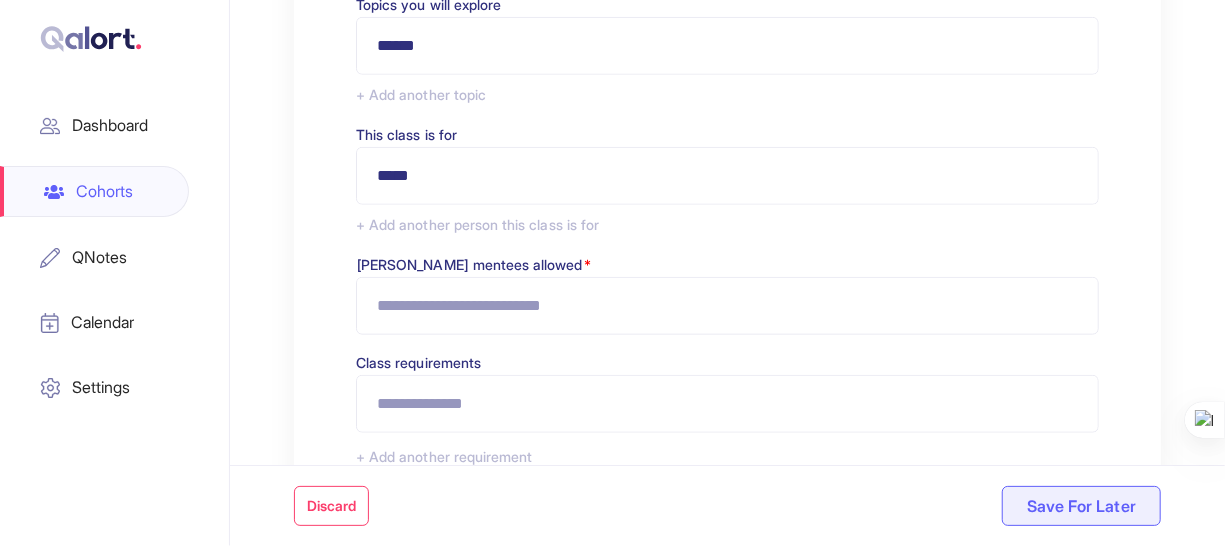 type on "*****" 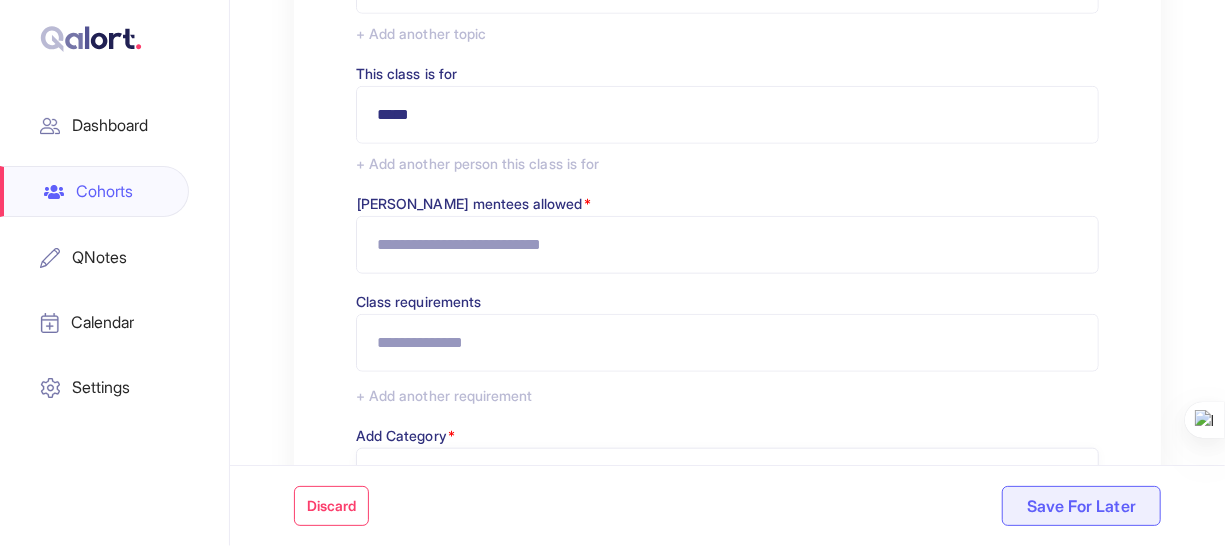 scroll, scrollTop: 833, scrollLeft: 0, axis: vertical 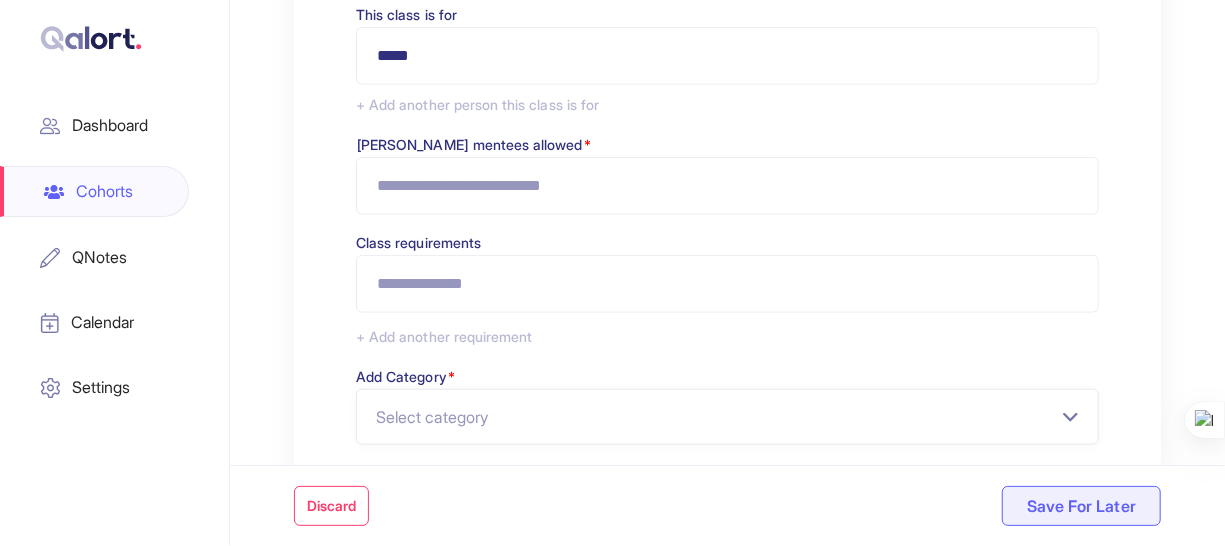 type on "*" 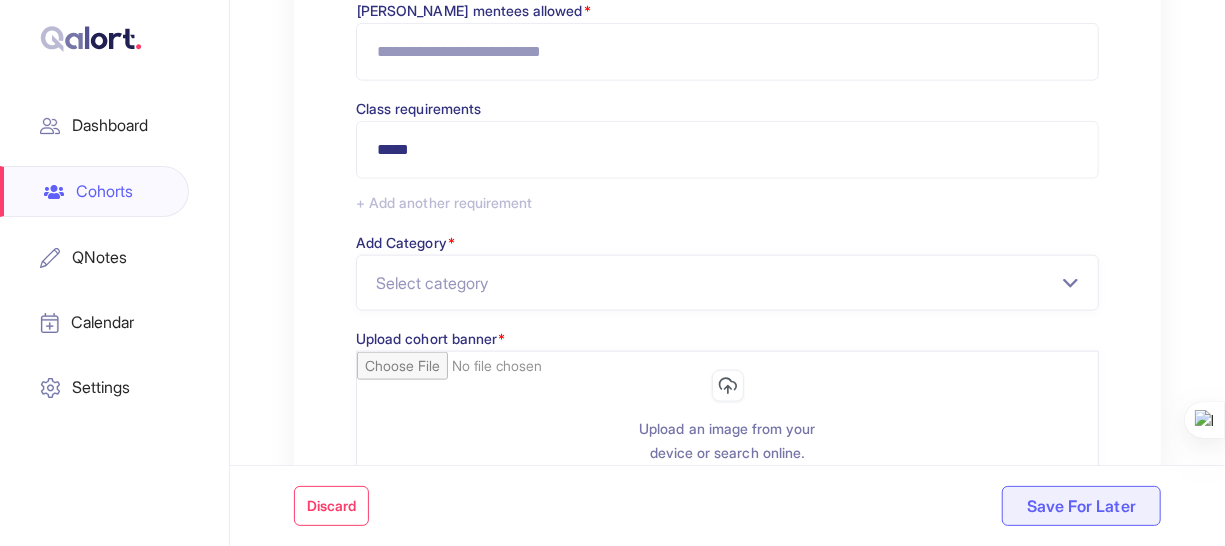scroll, scrollTop: 969, scrollLeft: 0, axis: vertical 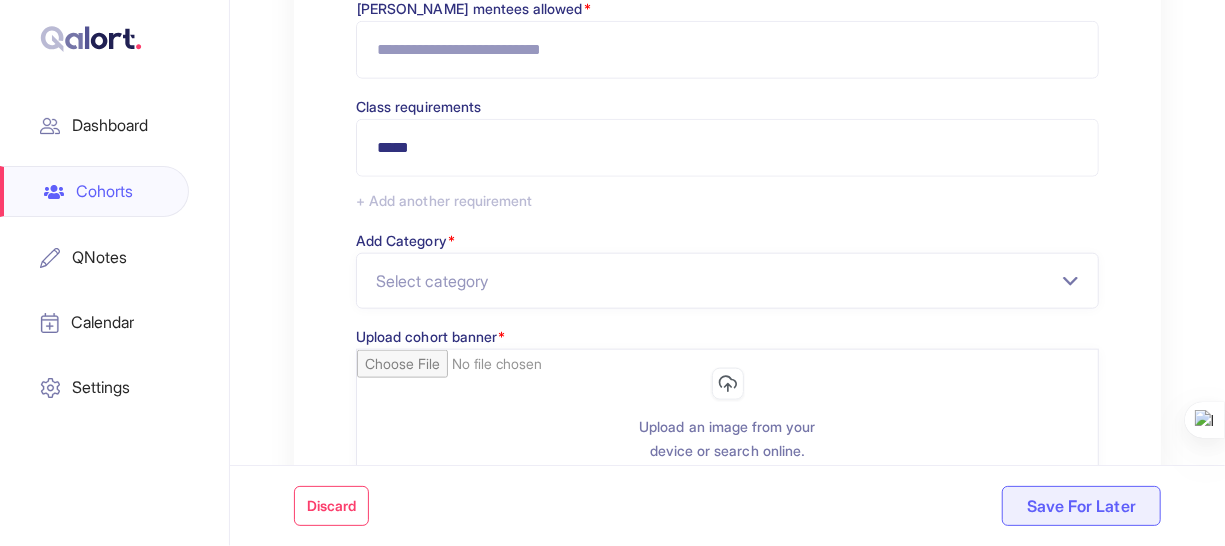 type on "*****" 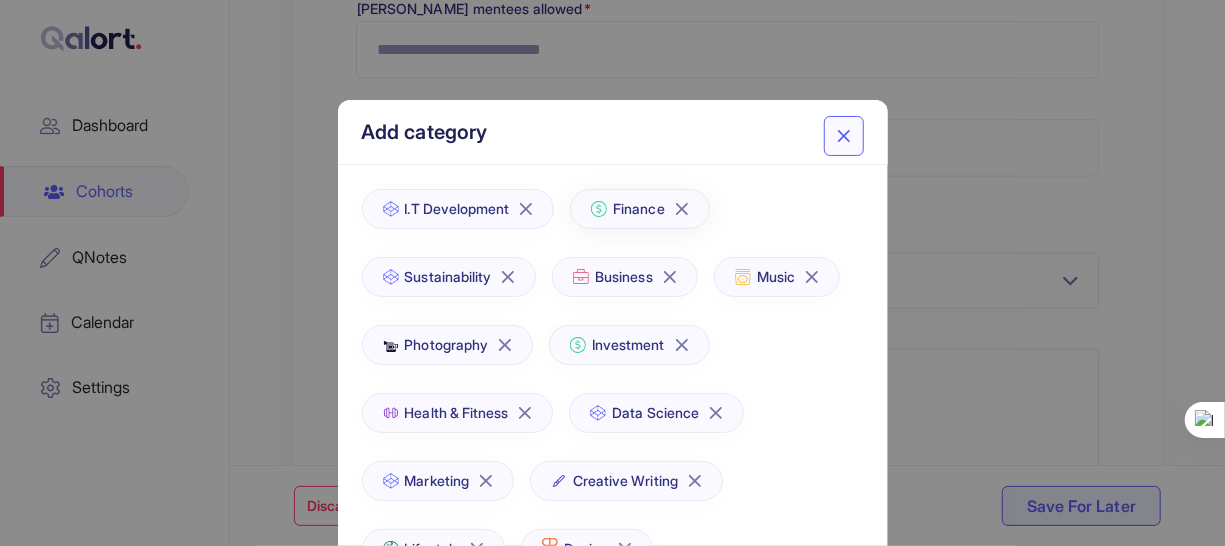 click on "Finance" at bounding box center [639, 209] 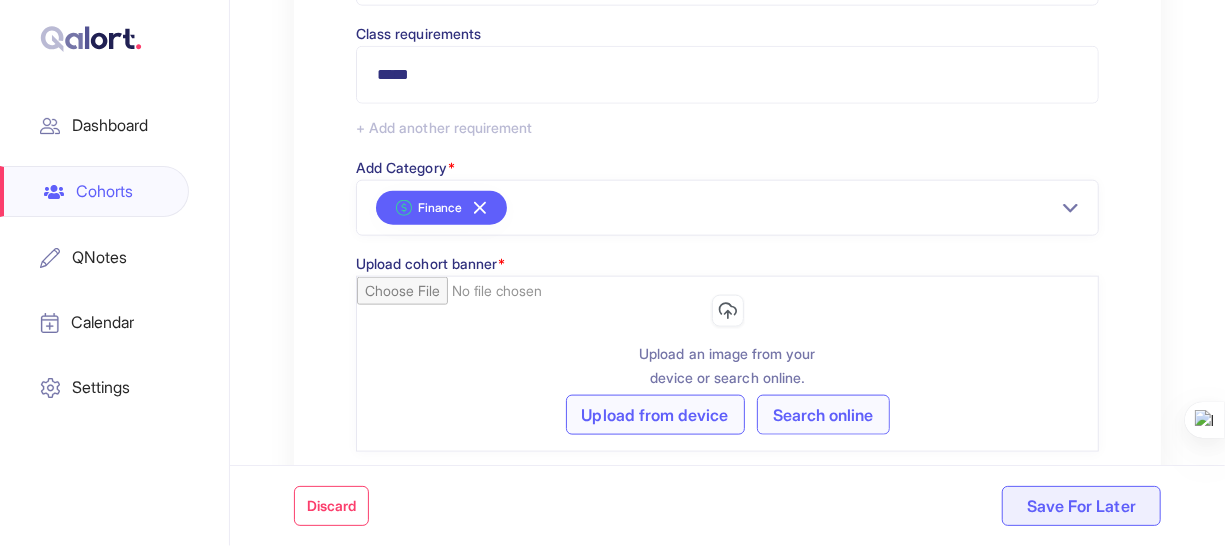 scroll, scrollTop: 1046, scrollLeft: 0, axis: vertical 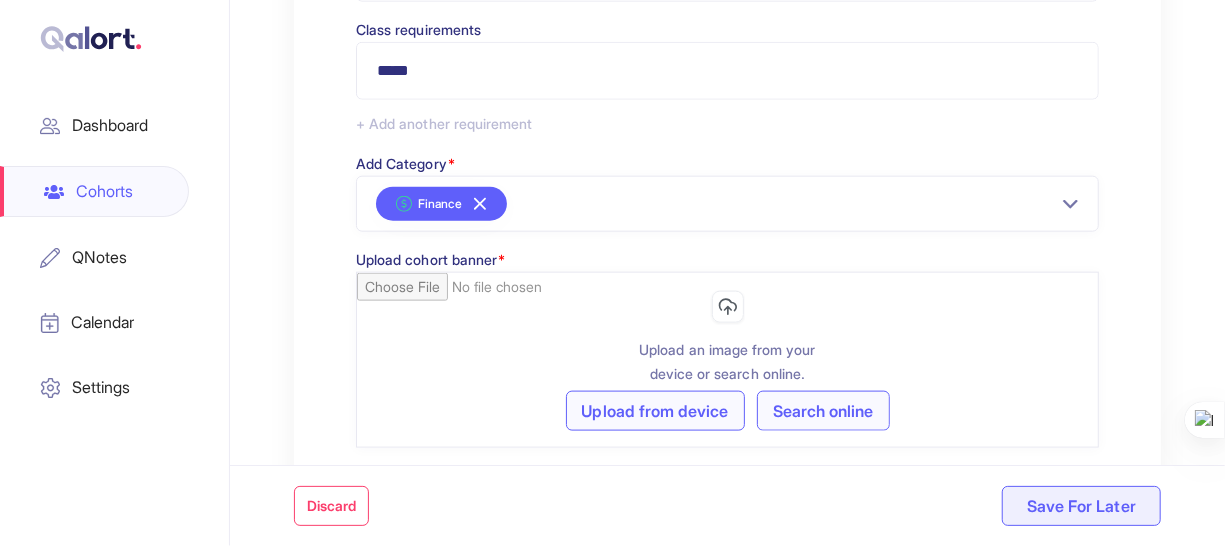 click on "Search online" at bounding box center [823, 411] 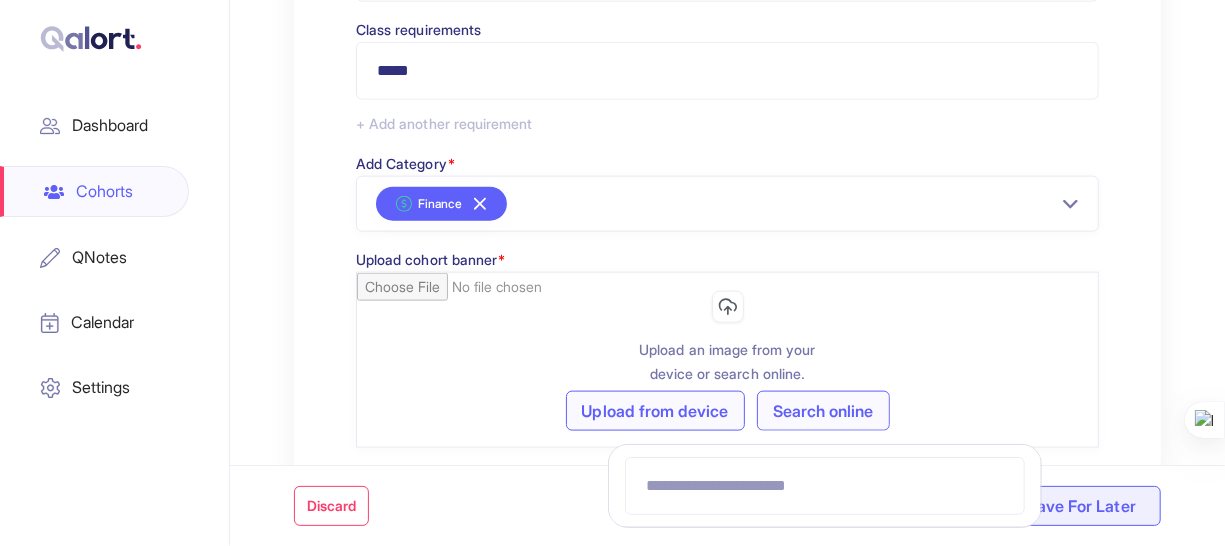 click at bounding box center [825, 486] 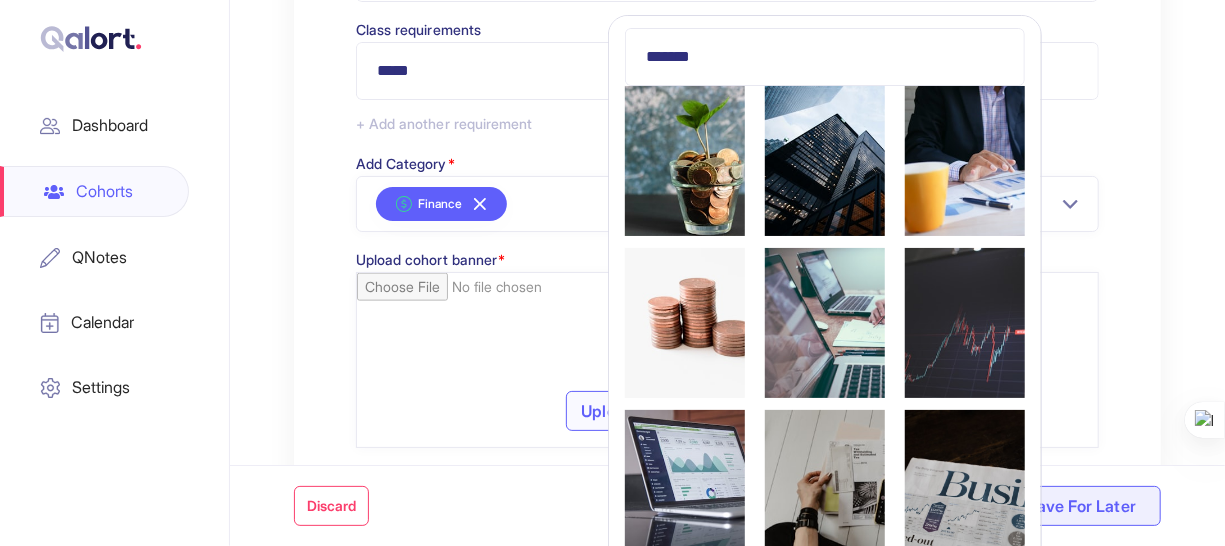 type on "*******" 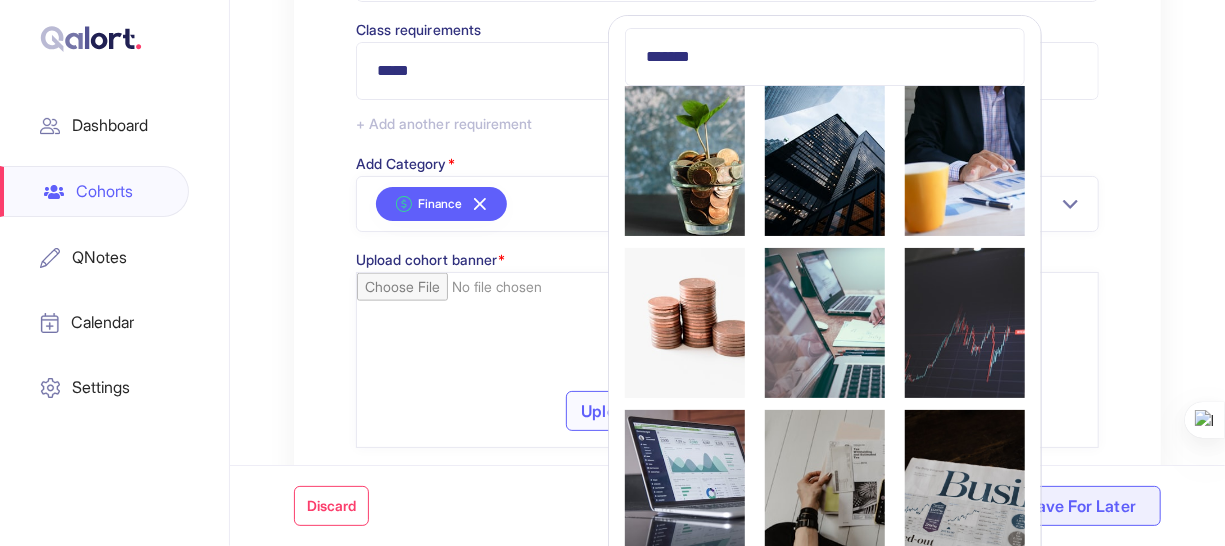 click at bounding box center (685, 161) 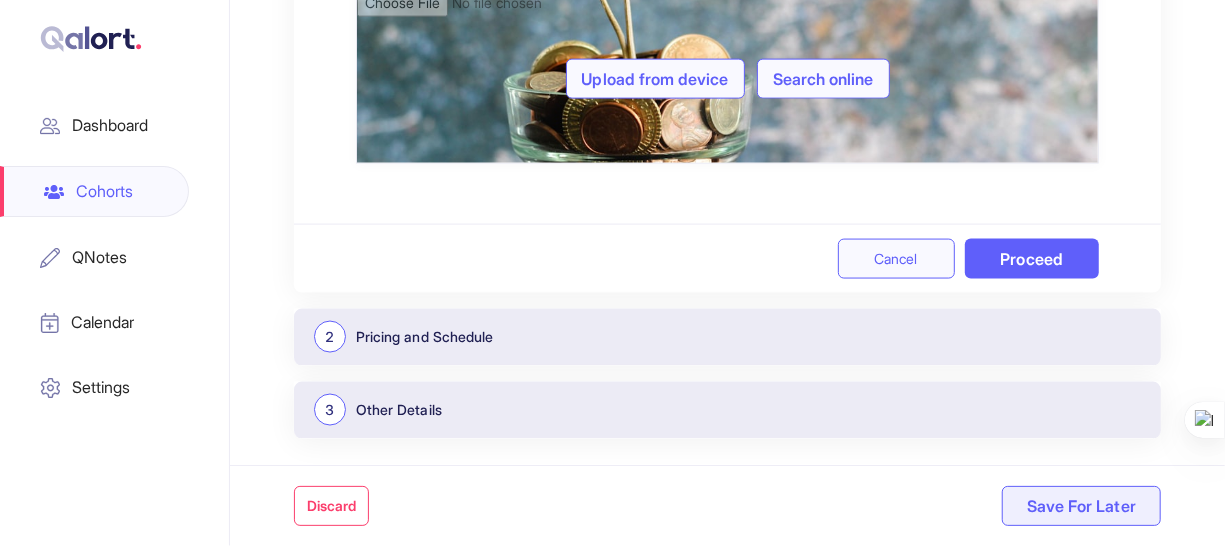 click on "Proceed" at bounding box center [1032, 259] 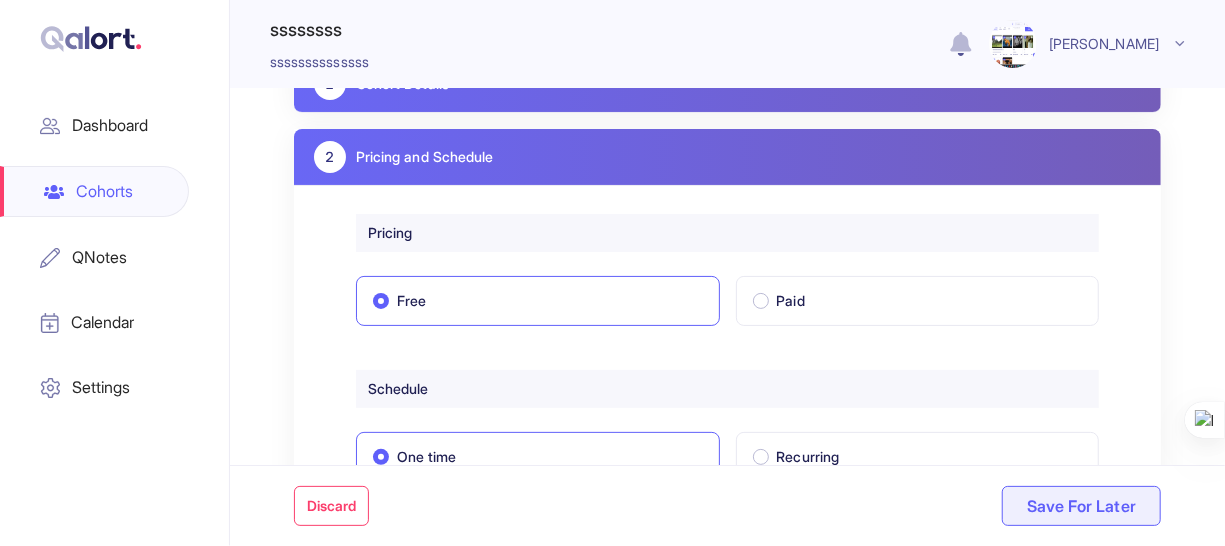 scroll, scrollTop: 0, scrollLeft: 0, axis: both 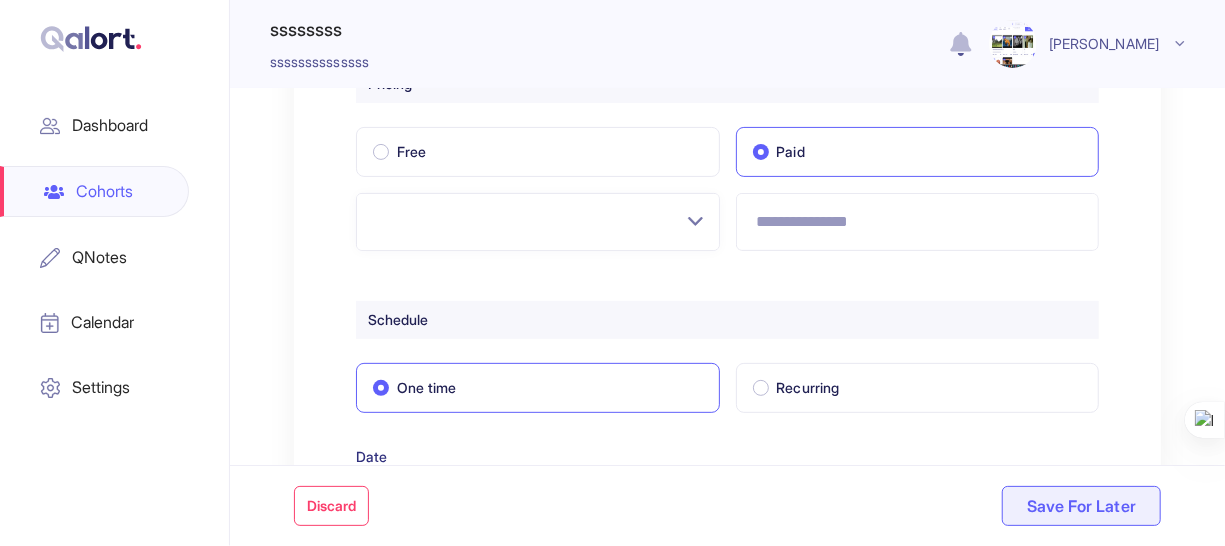 click at bounding box center (918, 222) 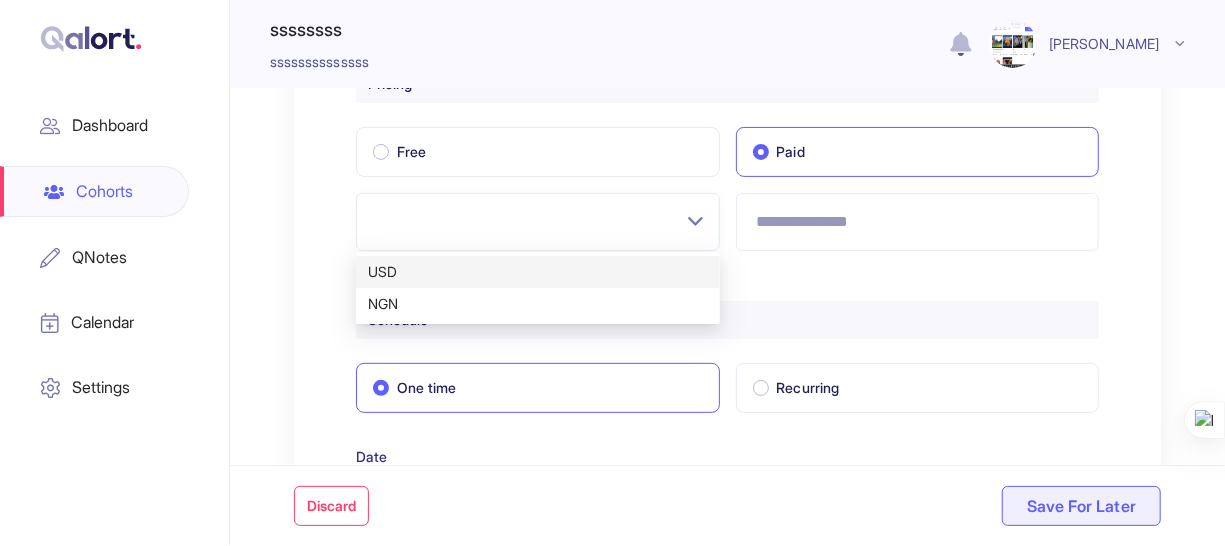 click on "USD" at bounding box center [538, 272] 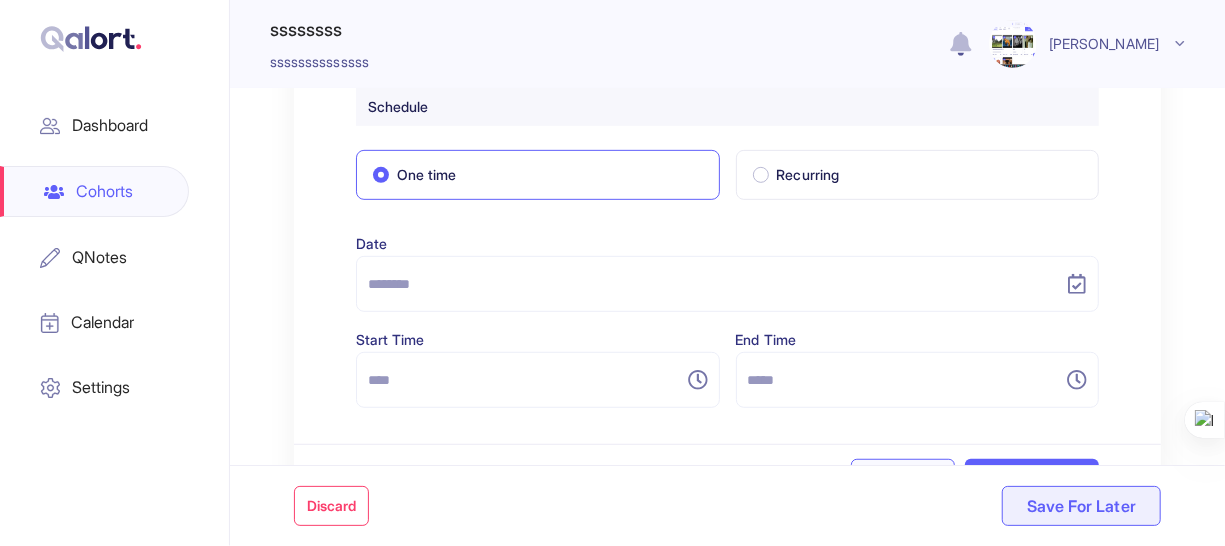 scroll, scrollTop: 416, scrollLeft: 0, axis: vertical 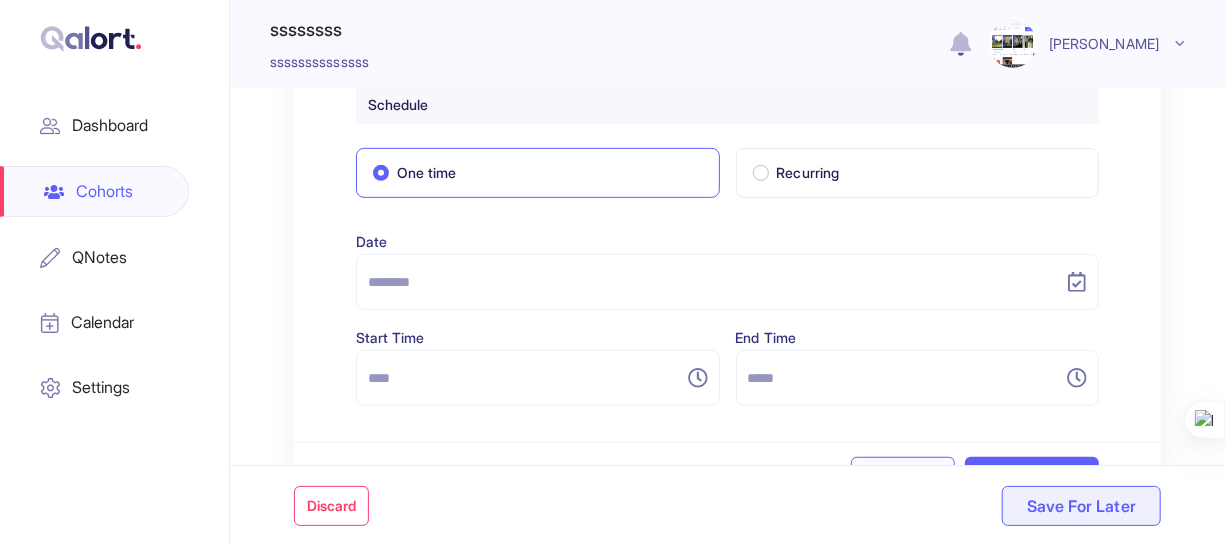 click at bounding box center (715, 282) 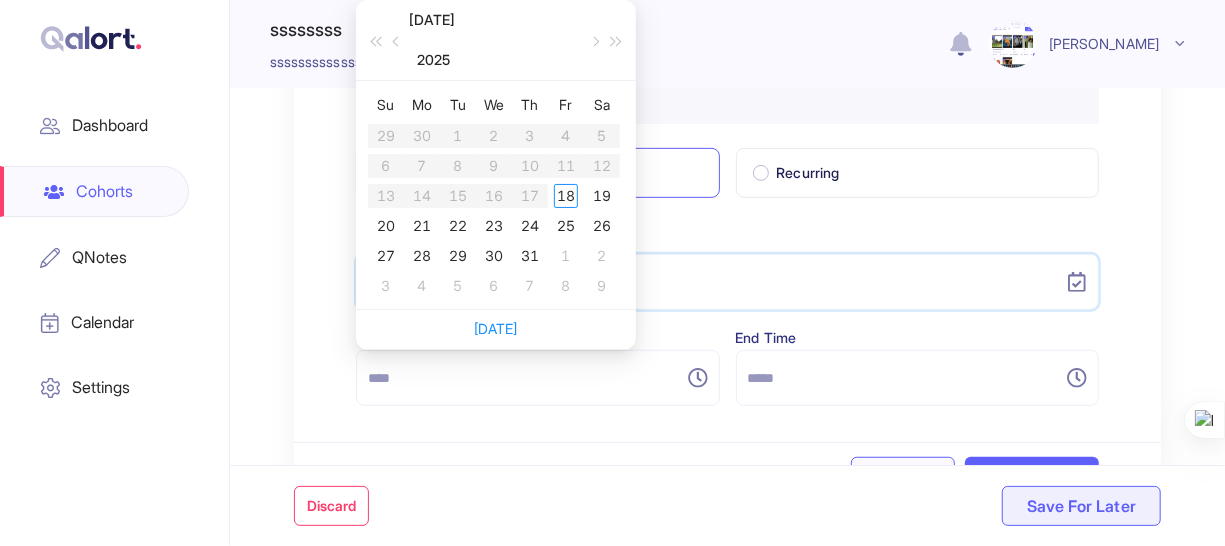 click on "Today" at bounding box center (496, 329) 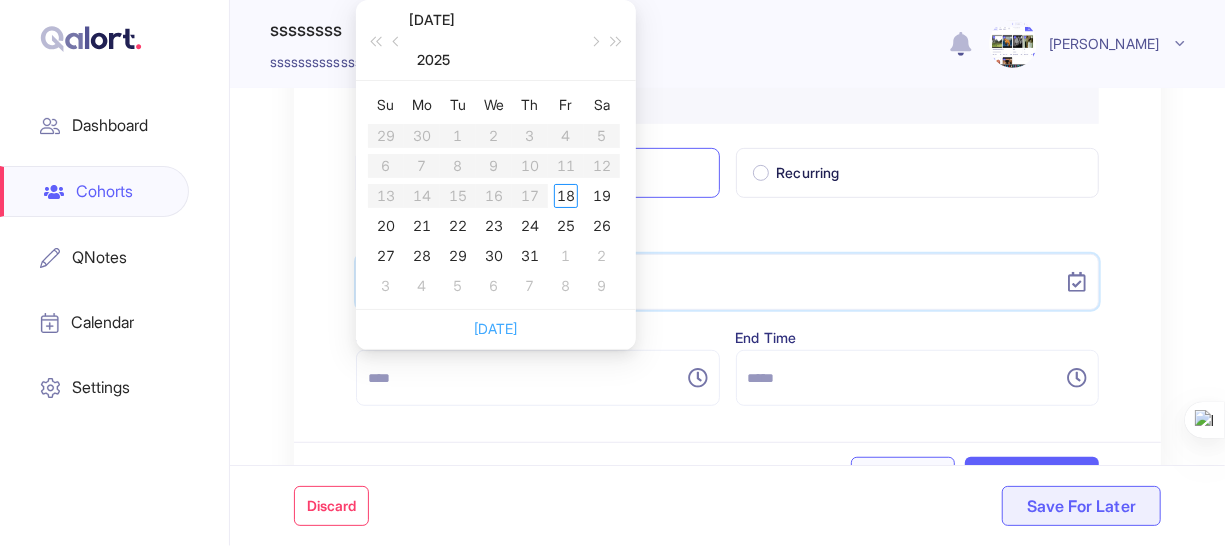 click on "Today" at bounding box center [496, 328] 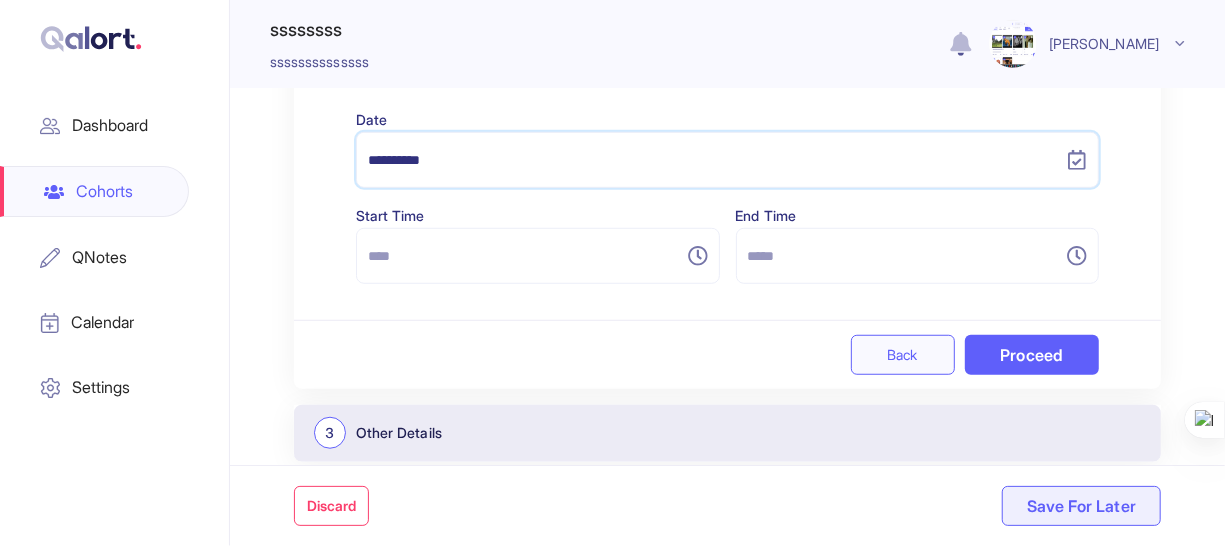 scroll, scrollTop: 539, scrollLeft: 0, axis: vertical 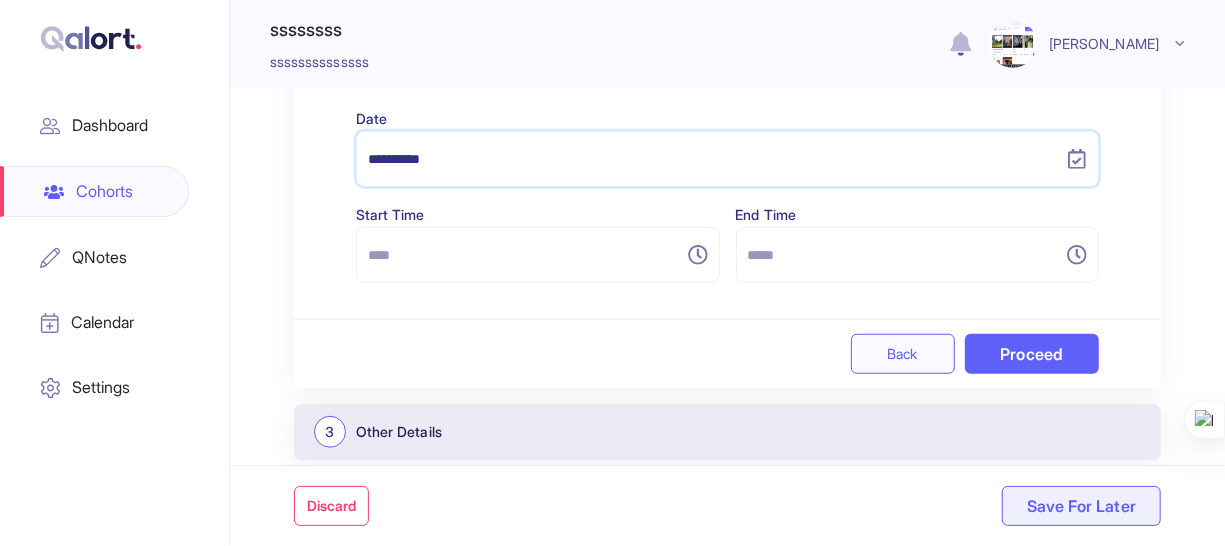 click at bounding box center [526, 255] 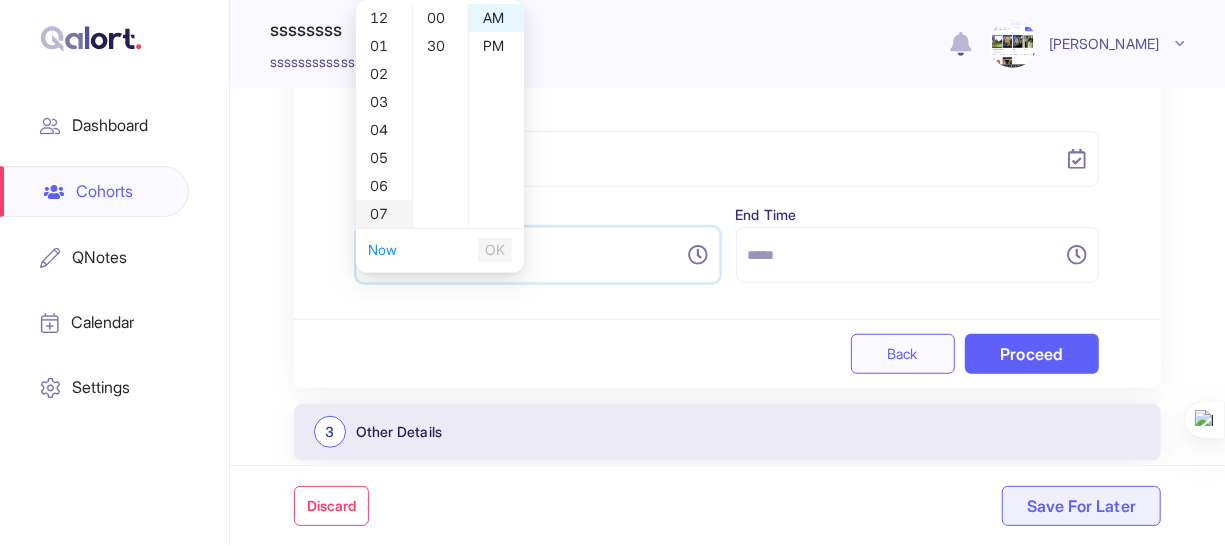 click on "07" at bounding box center (384, 214) 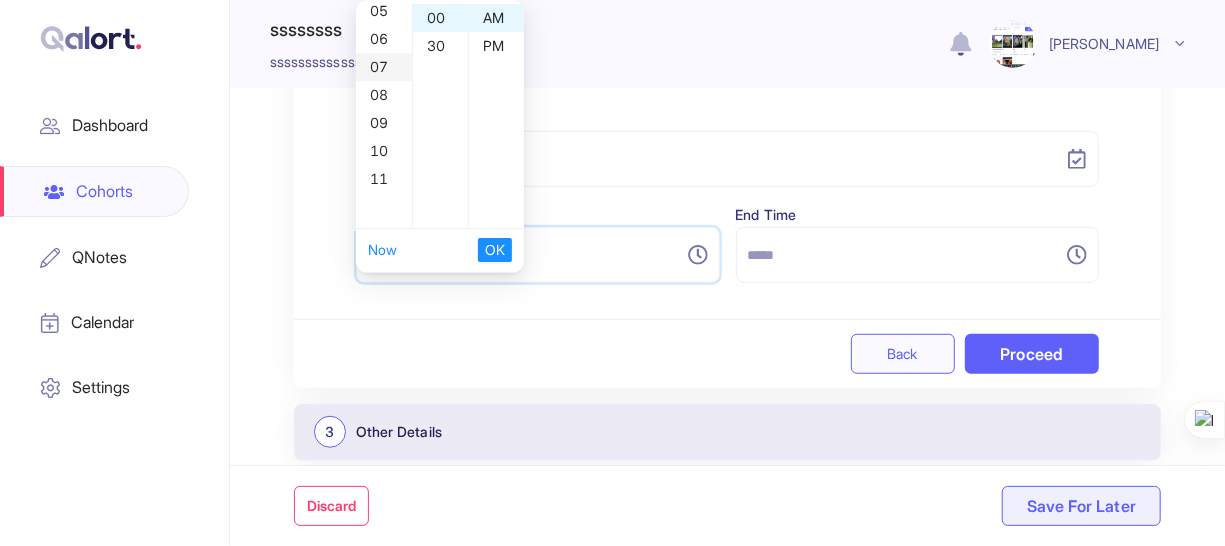 scroll, scrollTop: 196, scrollLeft: 0, axis: vertical 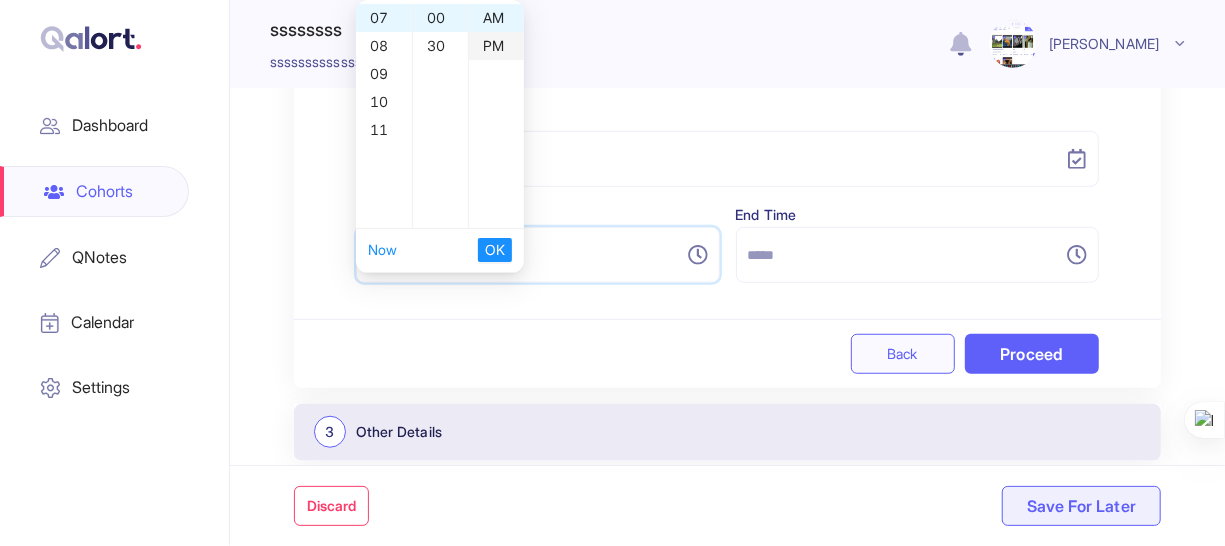 click on "PM" at bounding box center (496, 46) 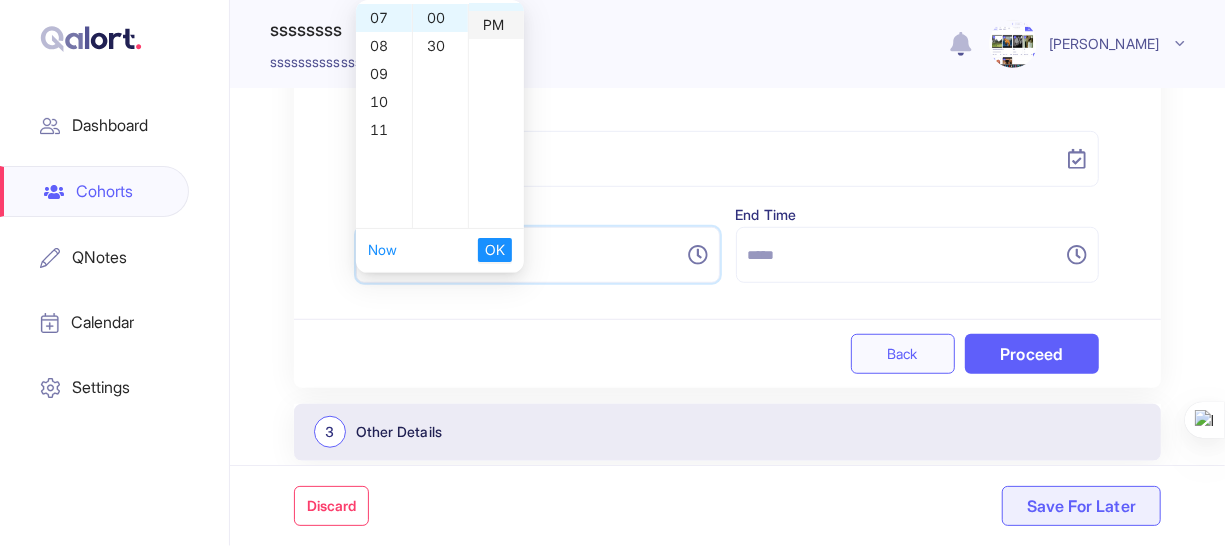 scroll, scrollTop: 28, scrollLeft: 0, axis: vertical 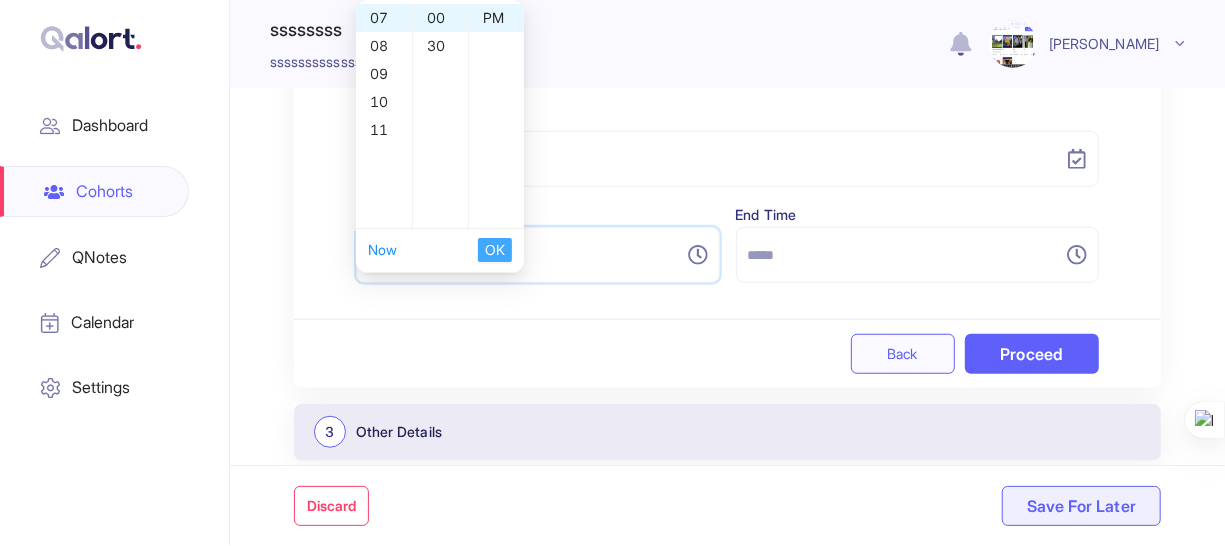 click on "OK" at bounding box center (495, 250) 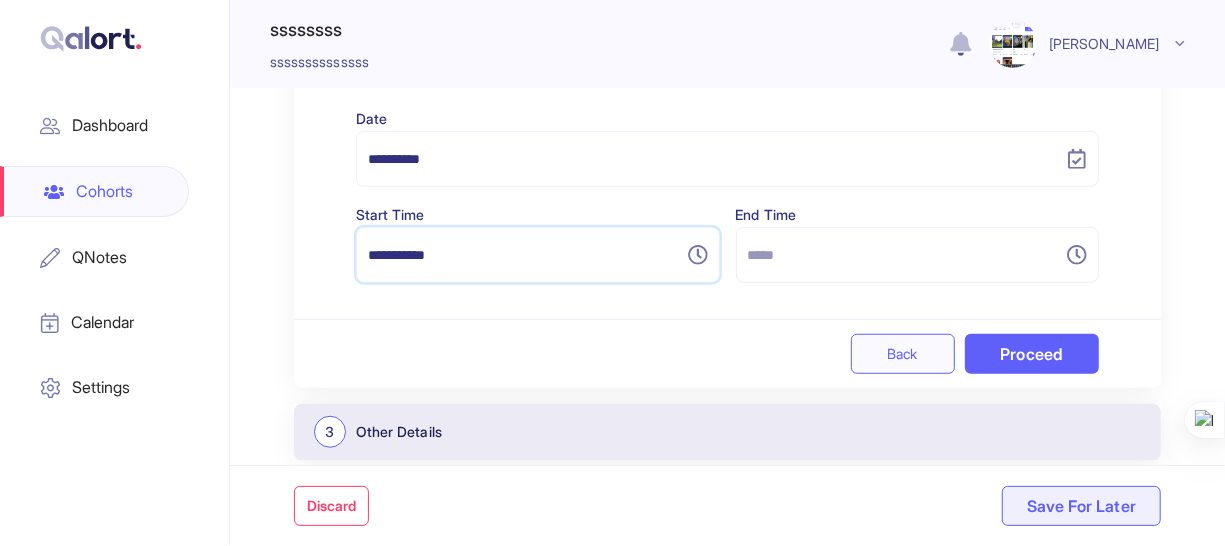 click at bounding box center [906, 255] 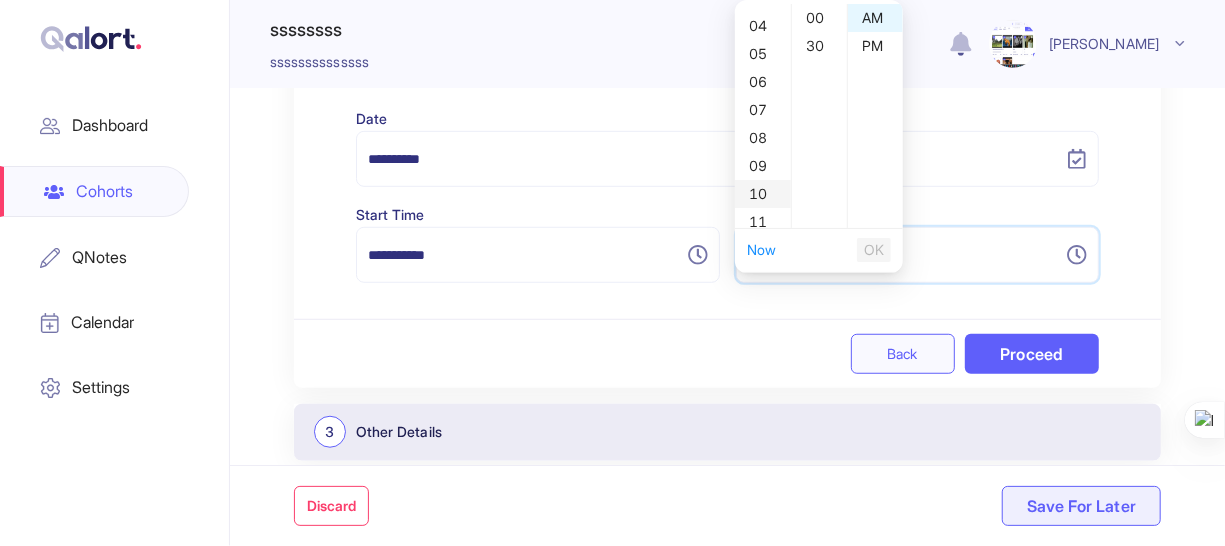 click on "10" at bounding box center (763, 194) 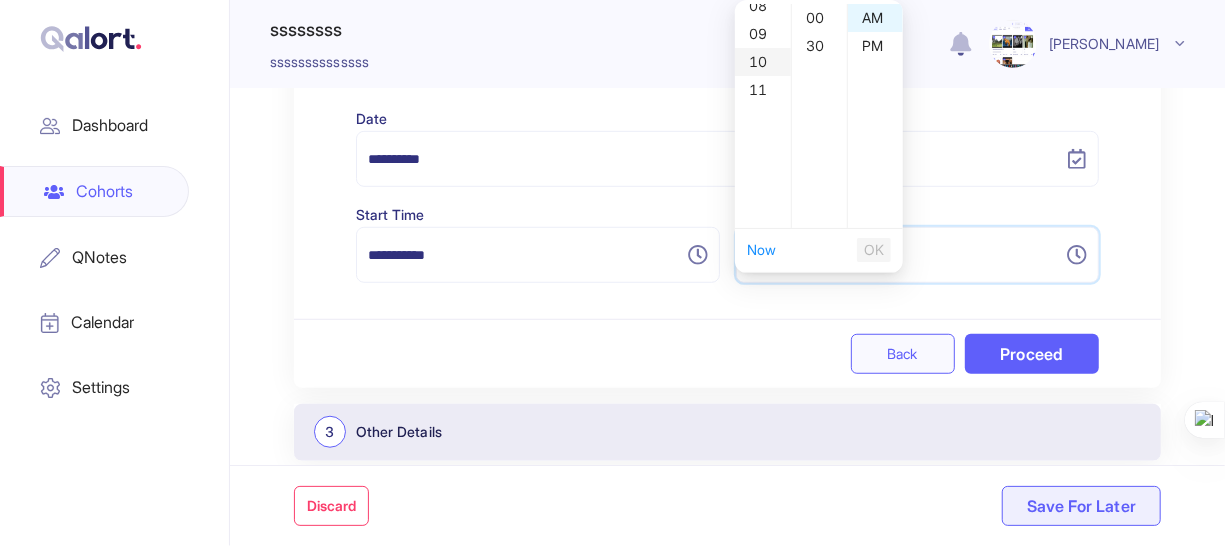 scroll, scrollTop: 280, scrollLeft: 0, axis: vertical 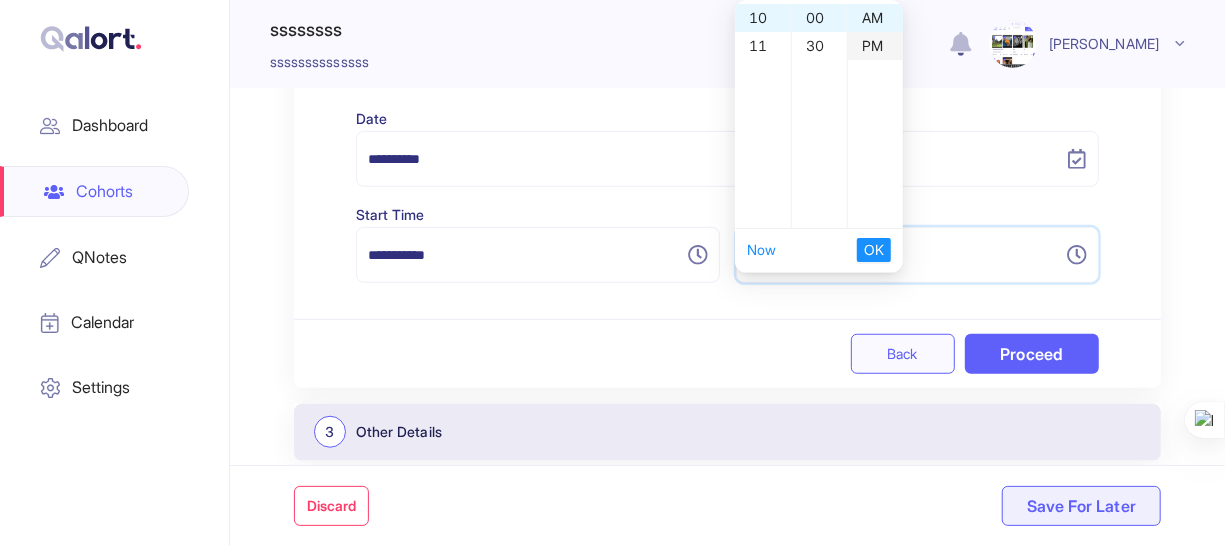 click on "PM" at bounding box center (875, 46) 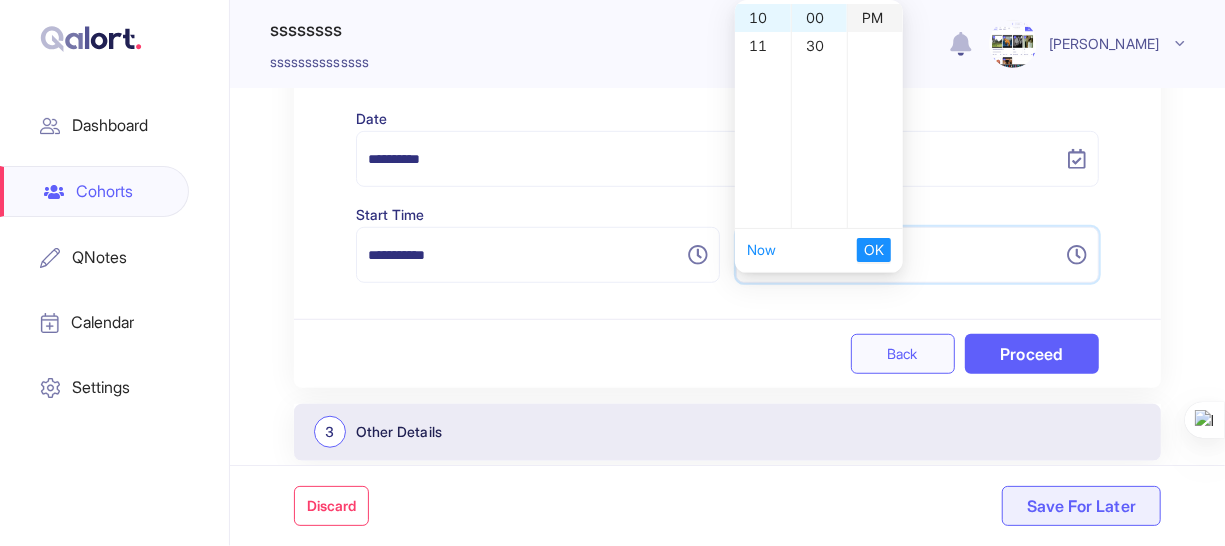 scroll, scrollTop: 28, scrollLeft: 0, axis: vertical 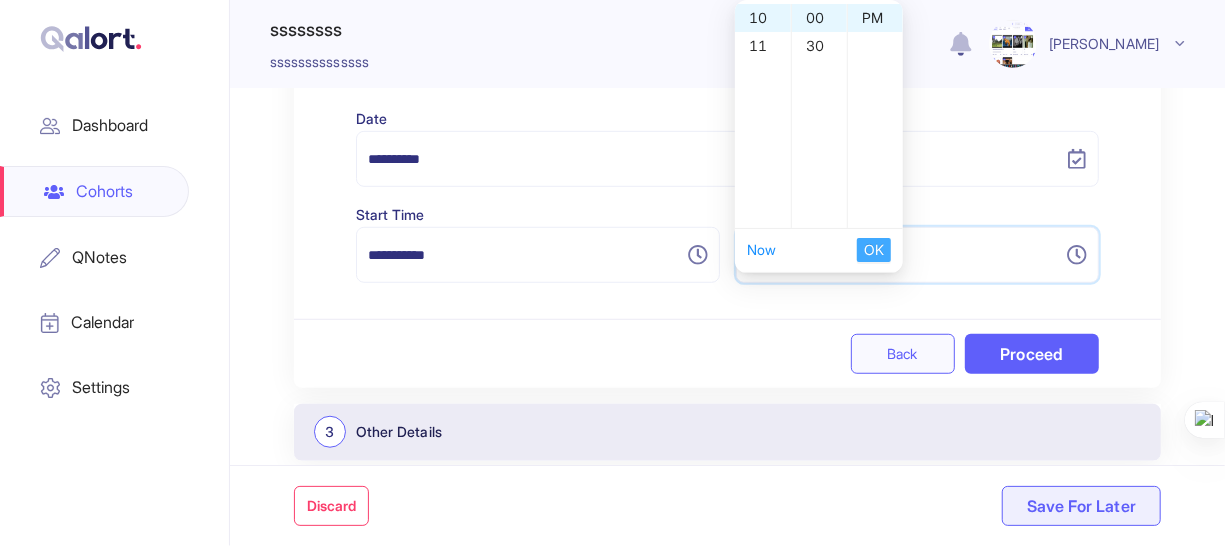 click on "OK" at bounding box center (874, 250) 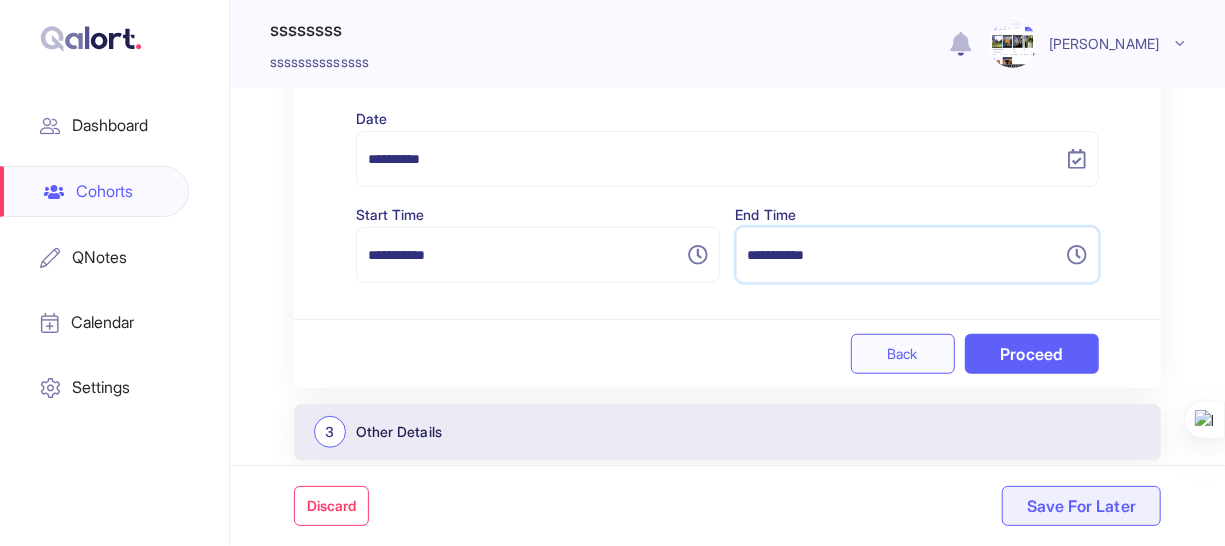 click on "Proceed" at bounding box center (1032, 354) 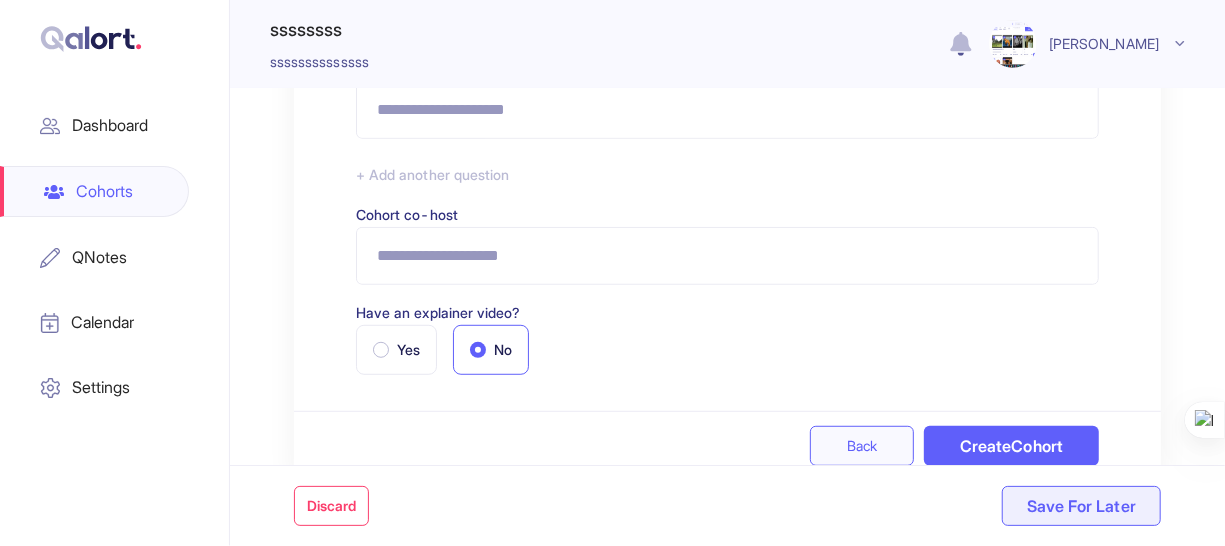 scroll, scrollTop: 514, scrollLeft: 0, axis: vertical 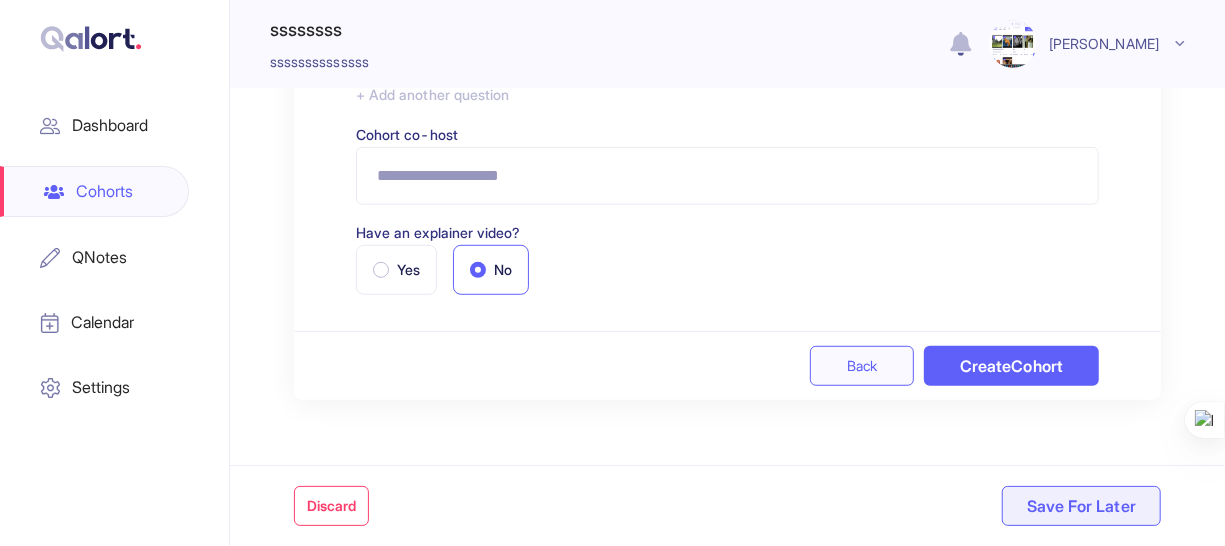 click on "Create  Cohort" at bounding box center (1011, 366) 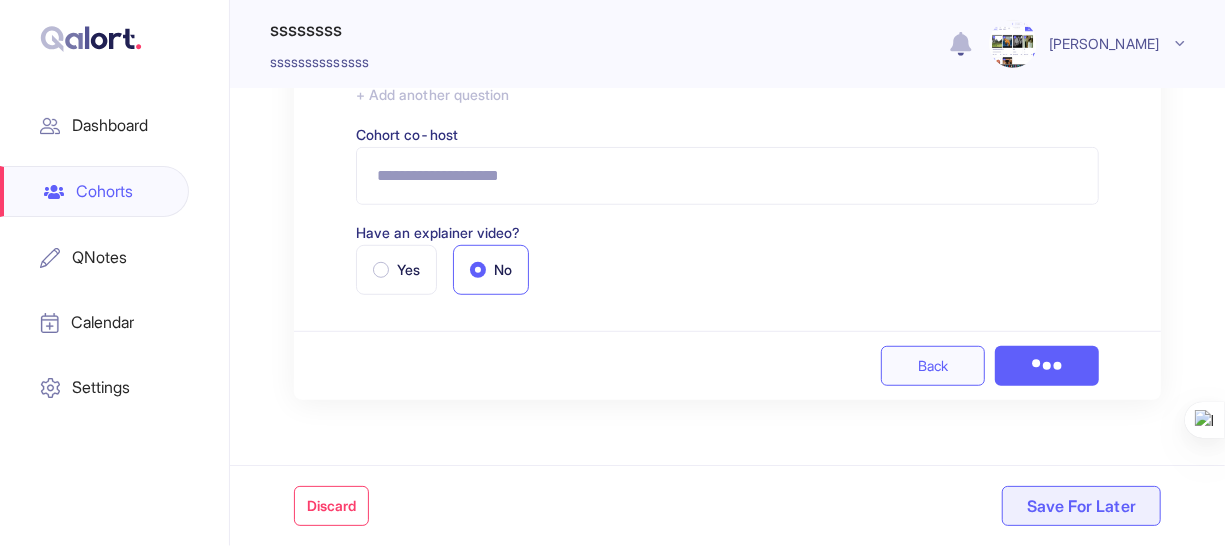 scroll, scrollTop: 147, scrollLeft: 0, axis: vertical 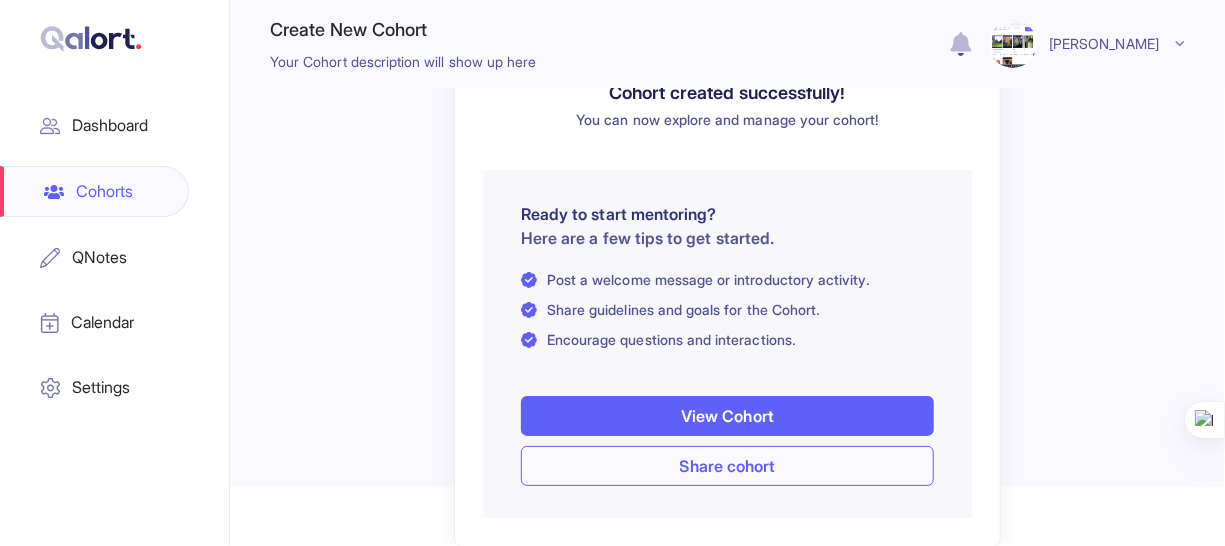 click on "View Cohort" at bounding box center [727, 416] 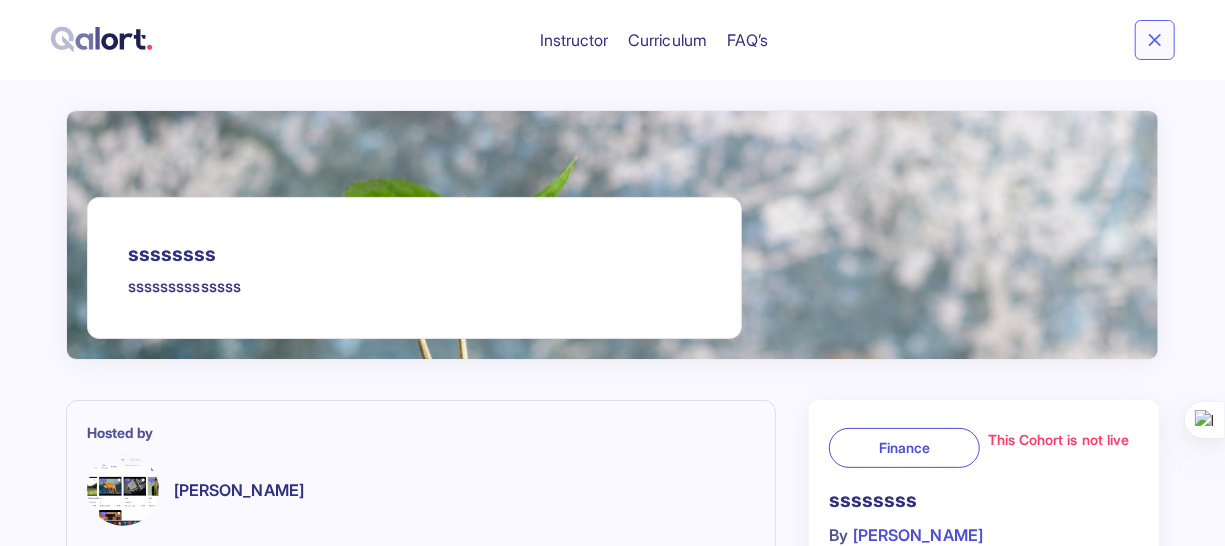 click at bounding box center [1155, 40] 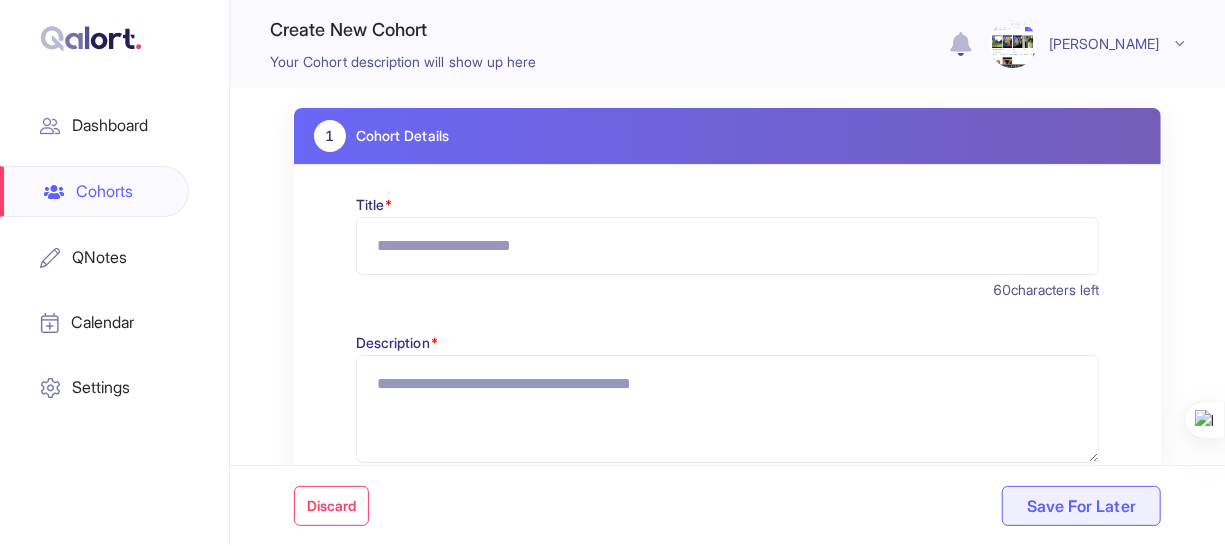 click on "Cohorts" at bounding box center (94, 191) 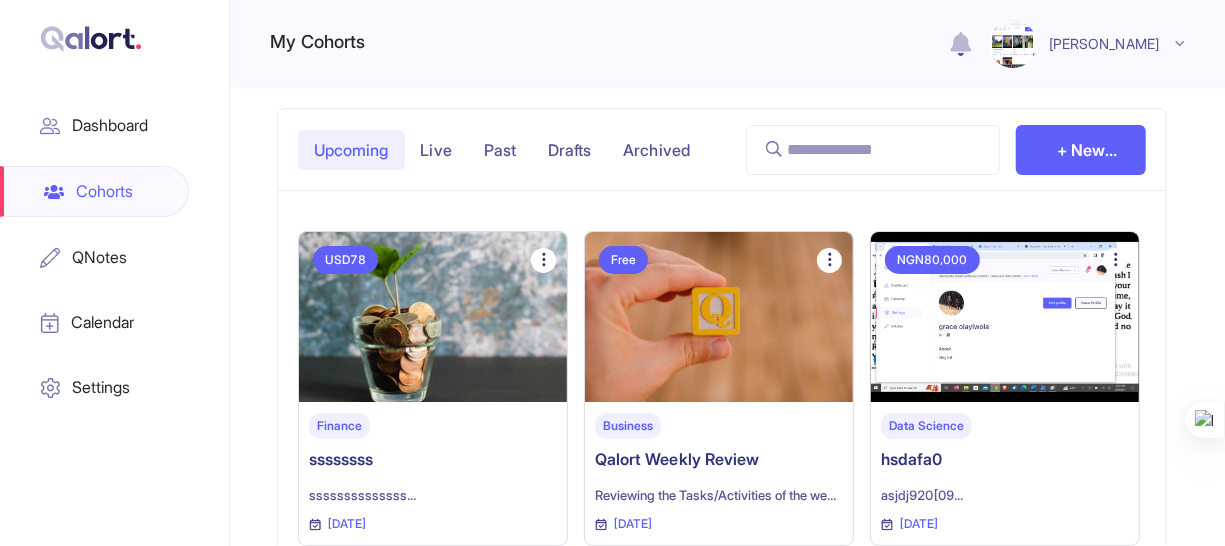 click 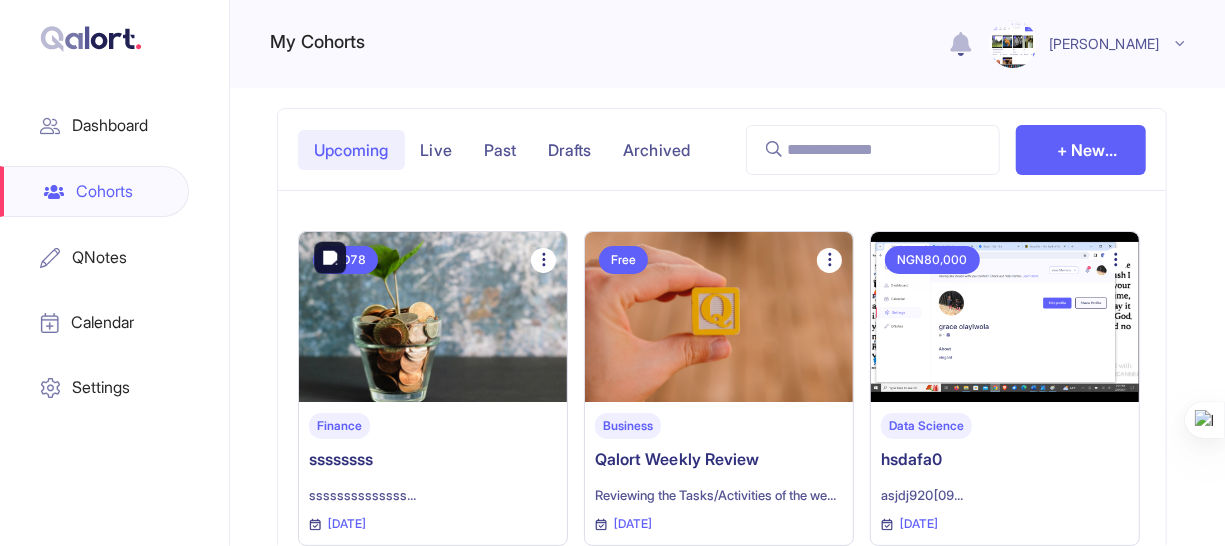 click at bounding box center [433, 317] 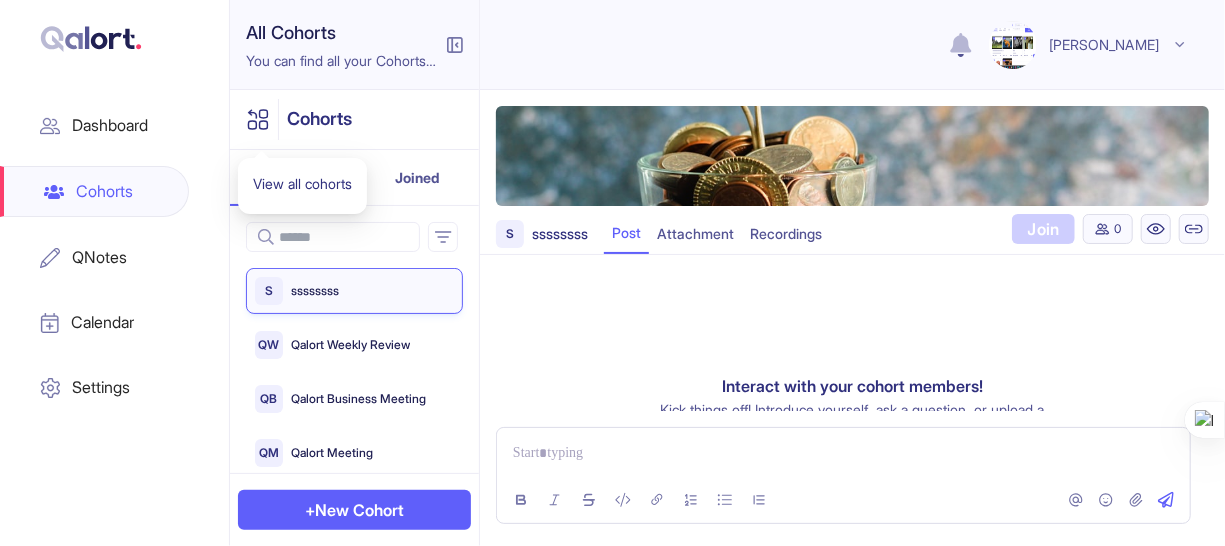 click at bounding box center (258, 119) 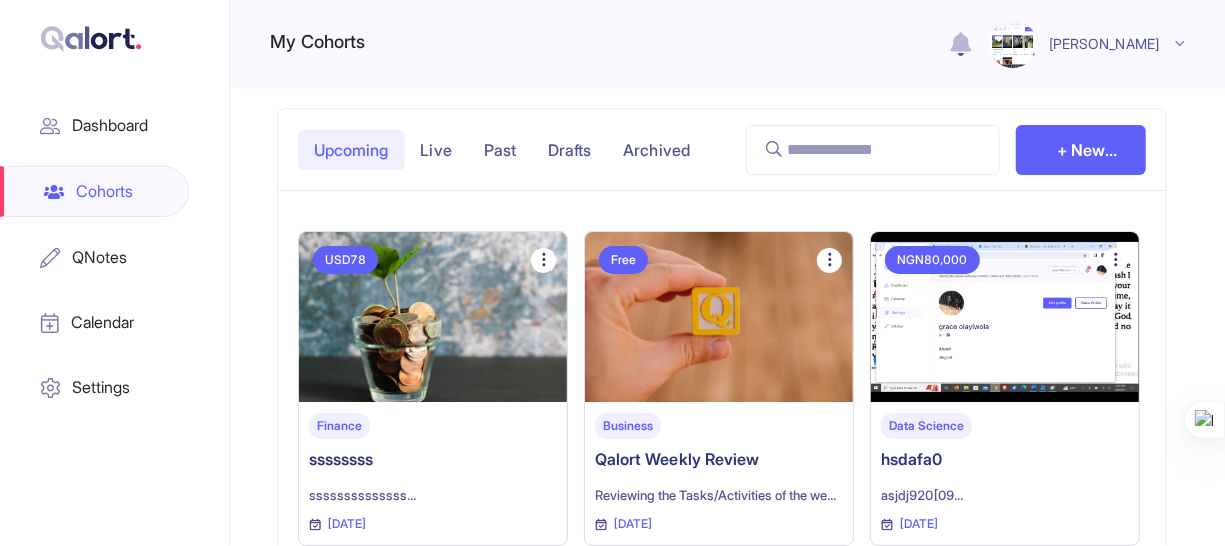 click 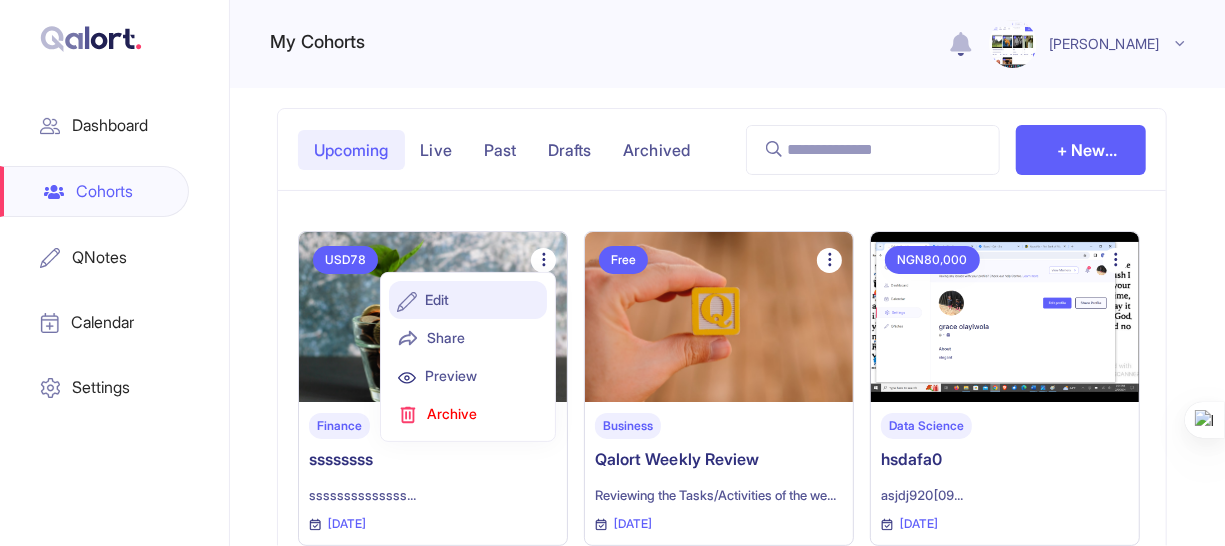 click on "Edit" at bounding box center [468, 300] 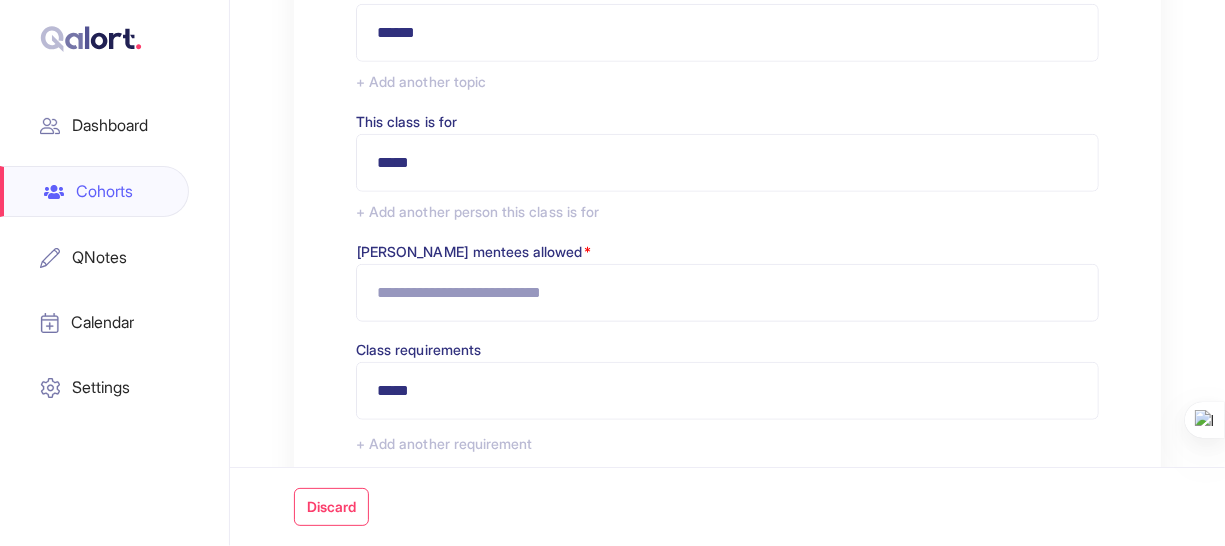 scroll, scrollTop: 739, scrollLeft: 0, axis: vertical 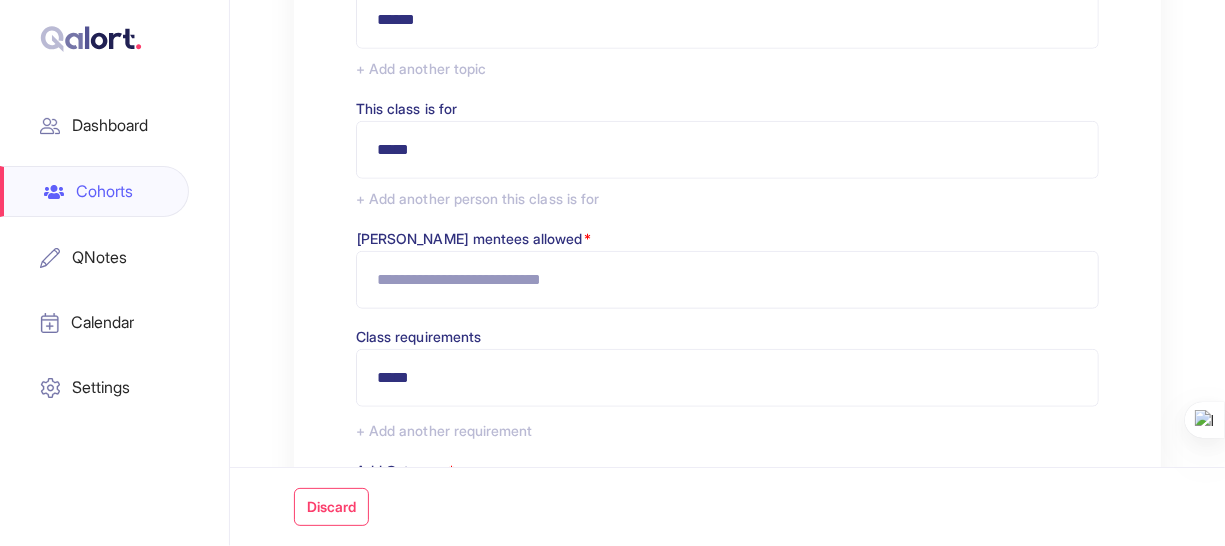 click on "*" at bounding box center (727, 280) 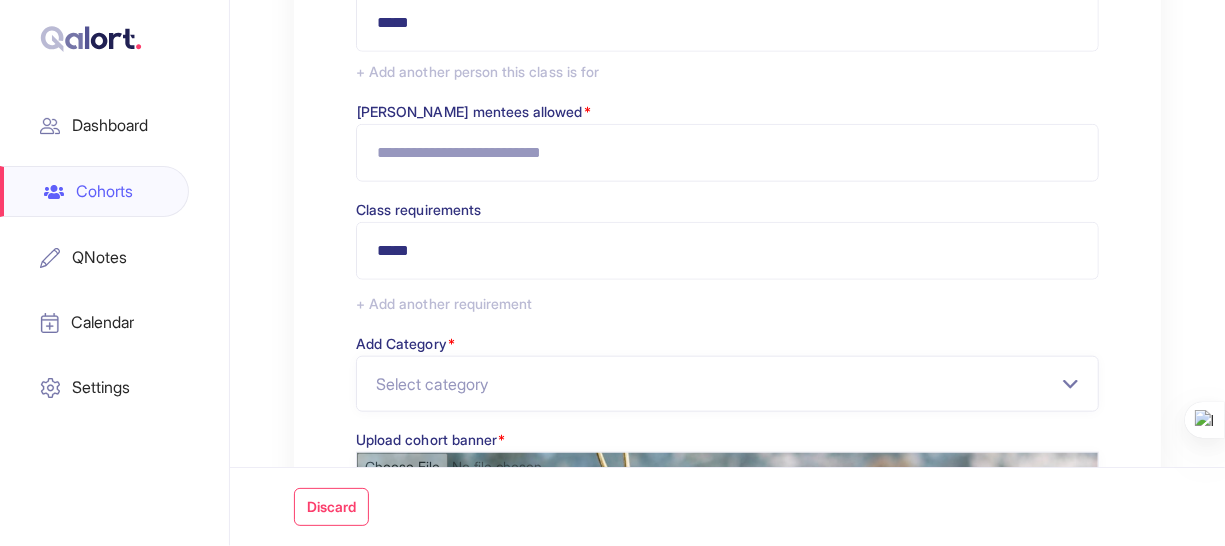 scroll, scrollTop: 867, scrollLeft: 0, axis: vertical 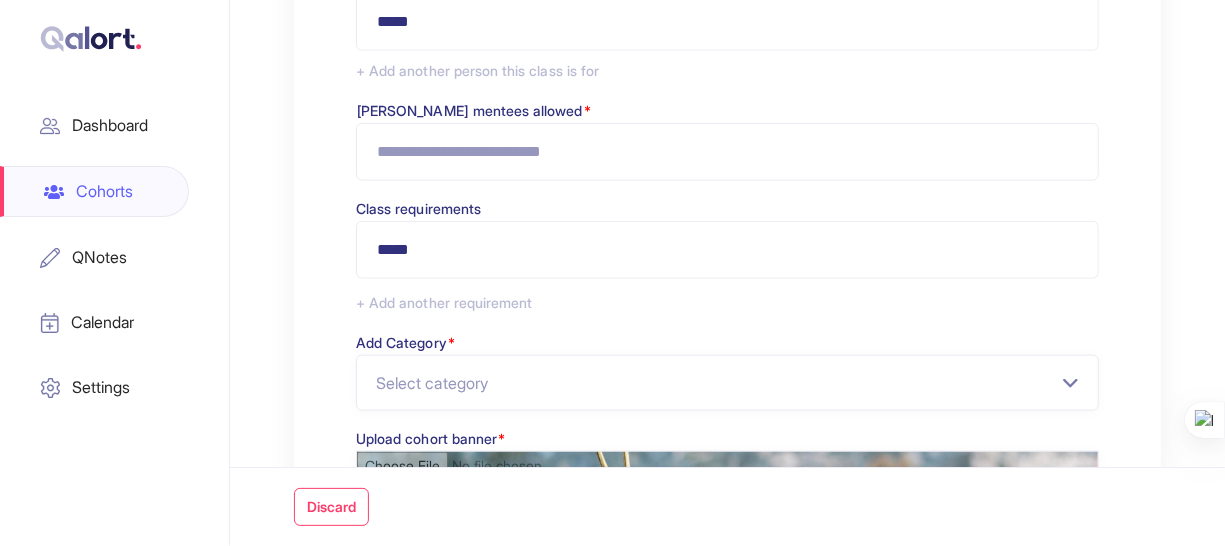 type on "**" 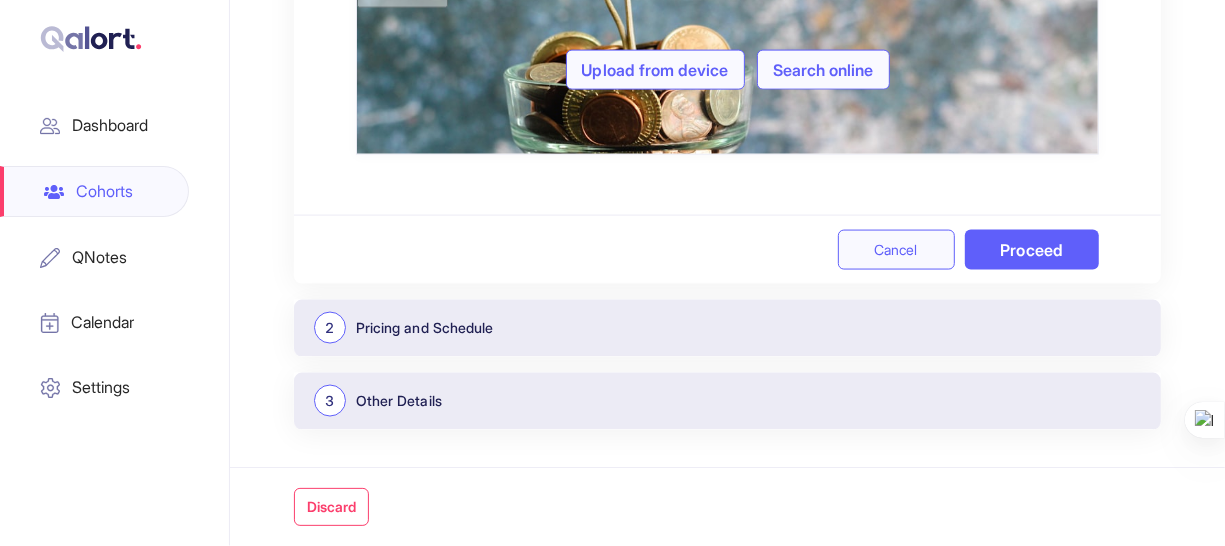 click on "Proceed" at bounding box center [1032, 250] 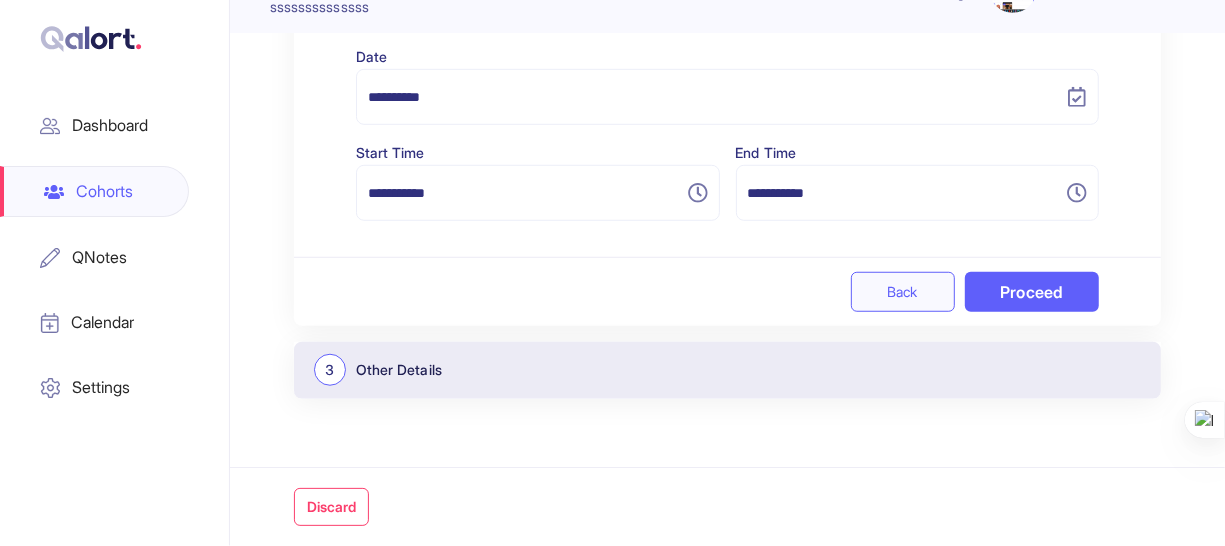 click on "Proceed" at bounding box center (1032, 292) 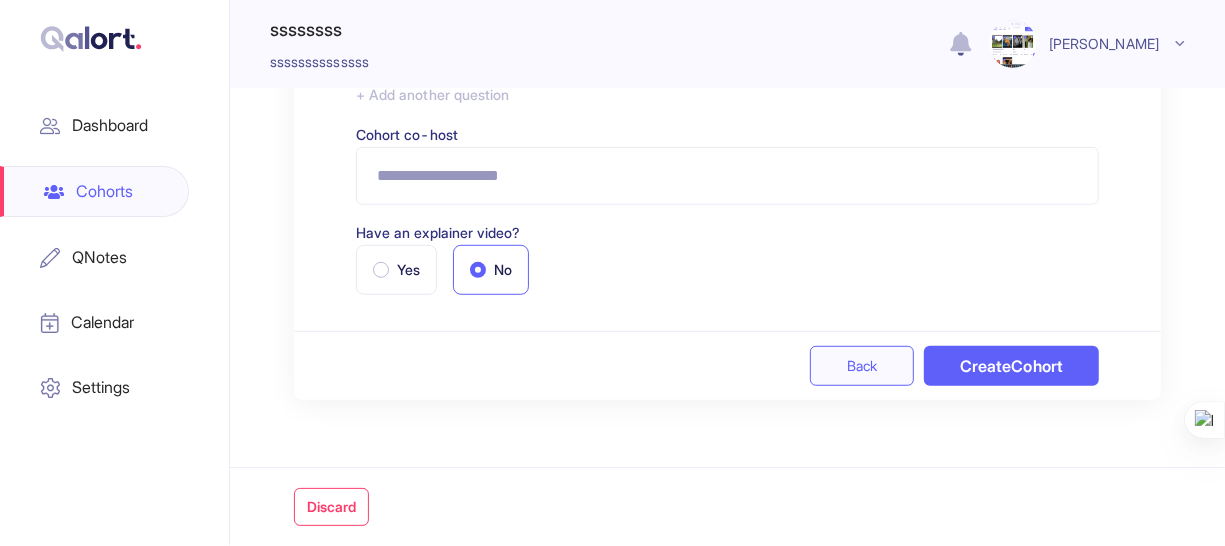 click on "Create  Cohort" at bounding box center (1011, 366) 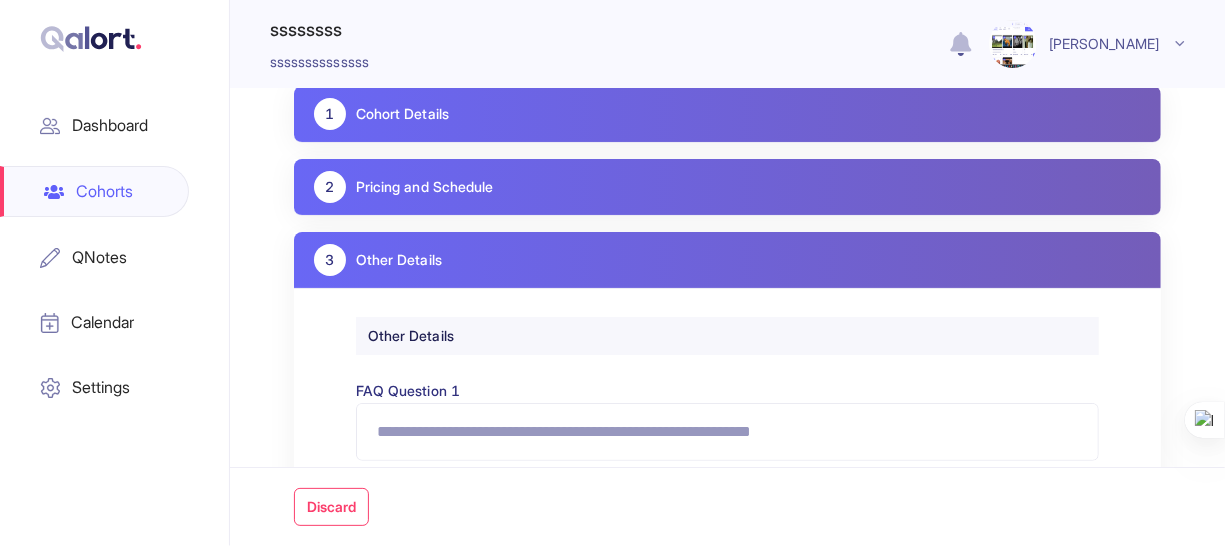 scroll, scrollTop: 0, scrollLeft: 0, axis: both 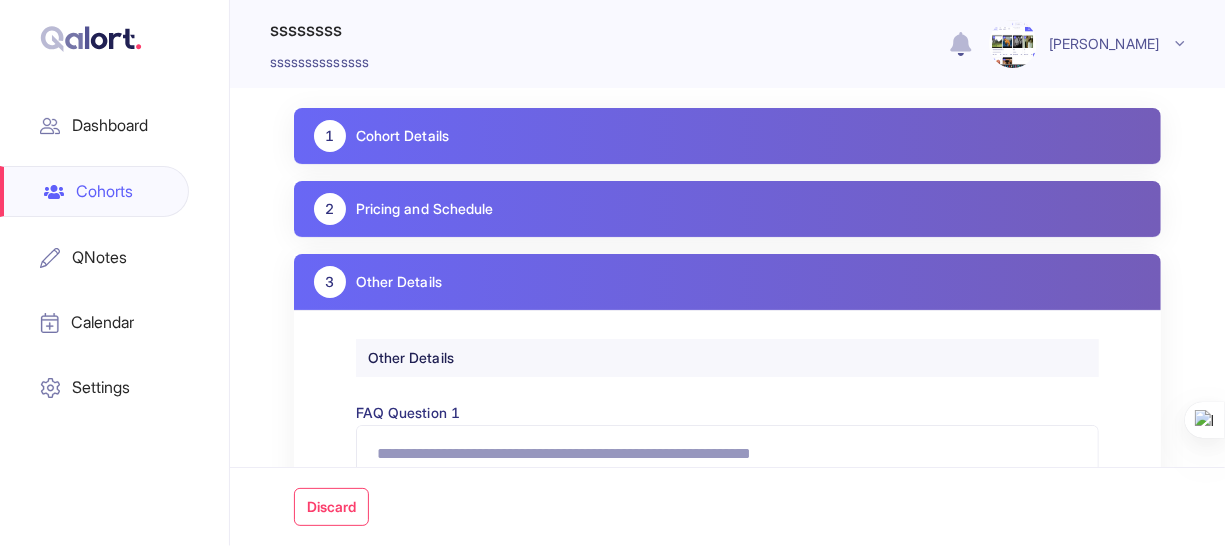 click on "1 Cohort Details" at bounding box center [727, 136] 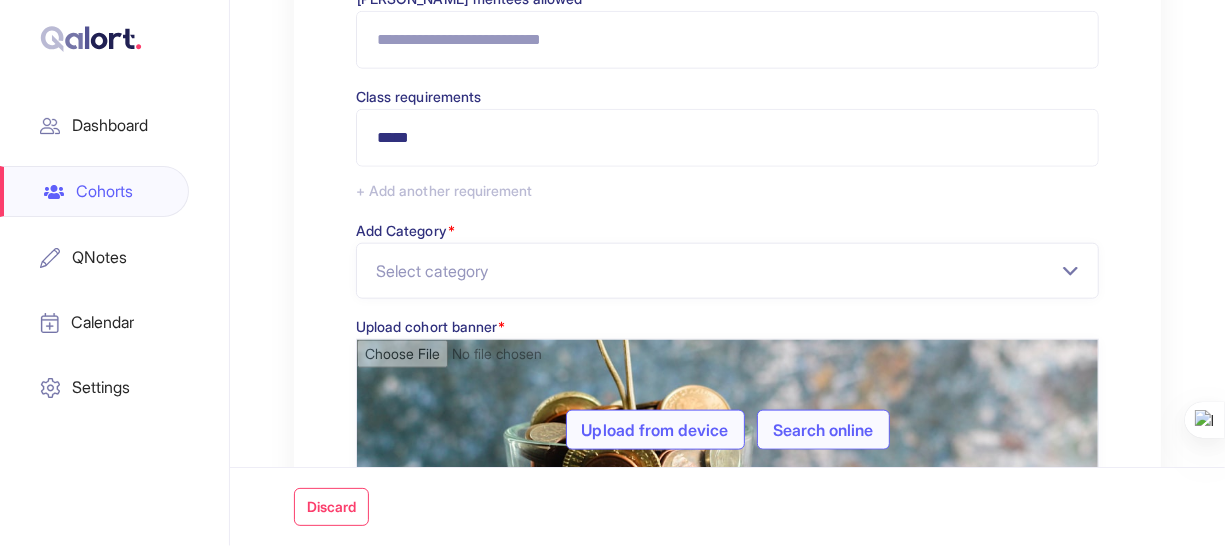 scroll, scrollTop: 1010, scrollLeft: 0, axis: vertical 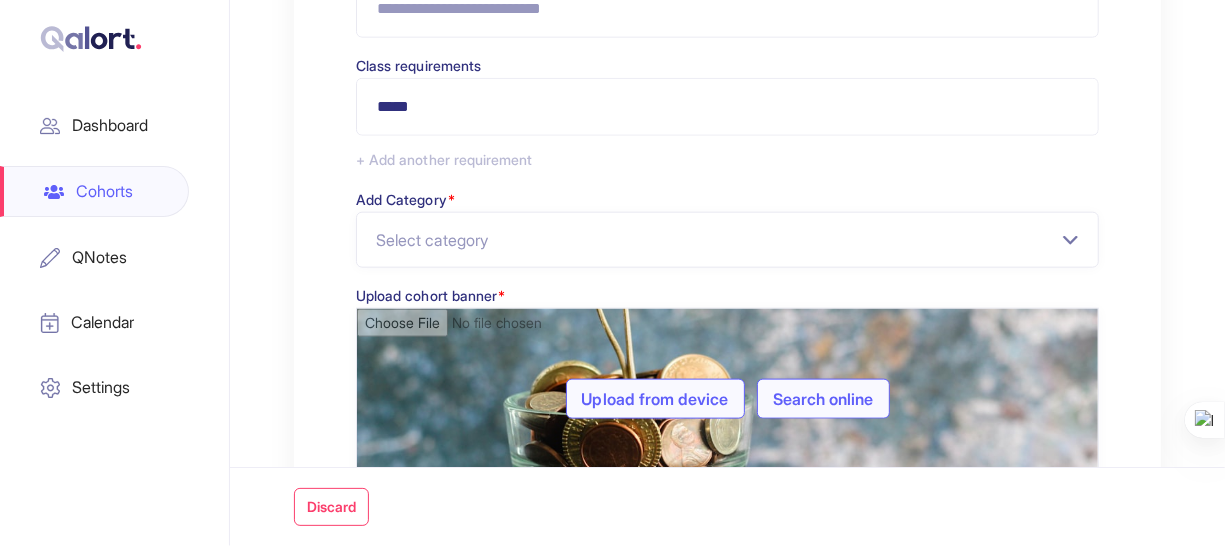 click at bounding box center [727, 240] 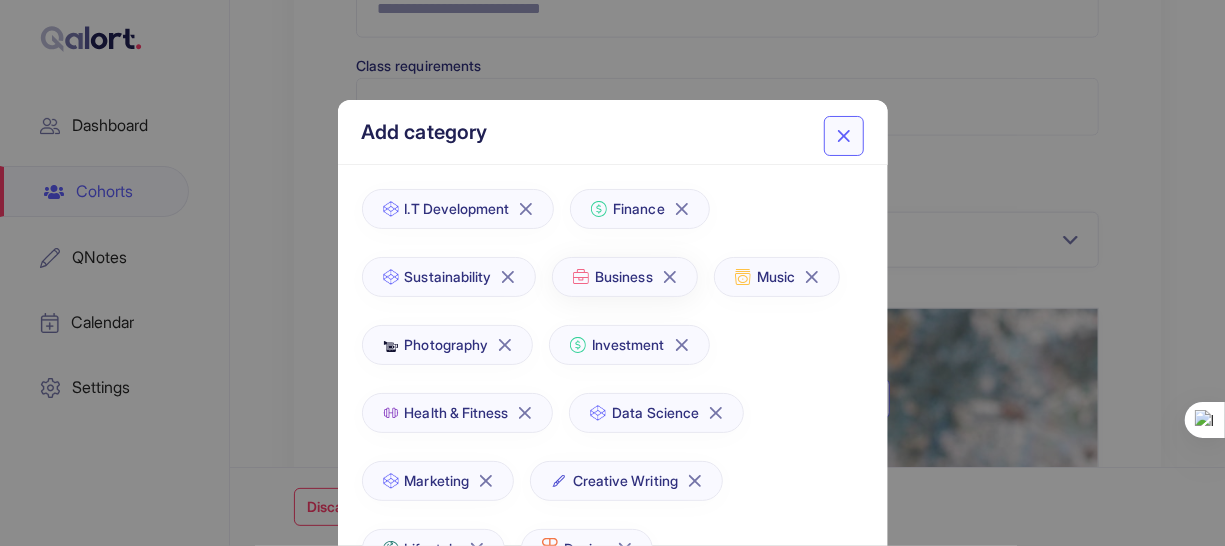 click on "Business" at bounding box center (623, 277) 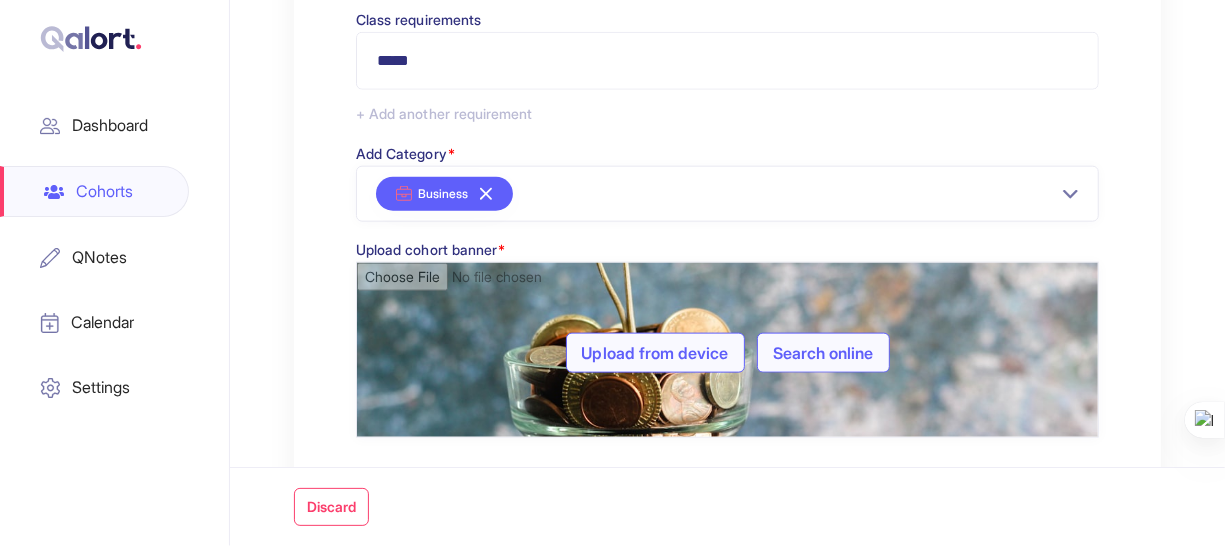 scroll, scrollTop: 1055, scrollLeft: 0, axis: vertical 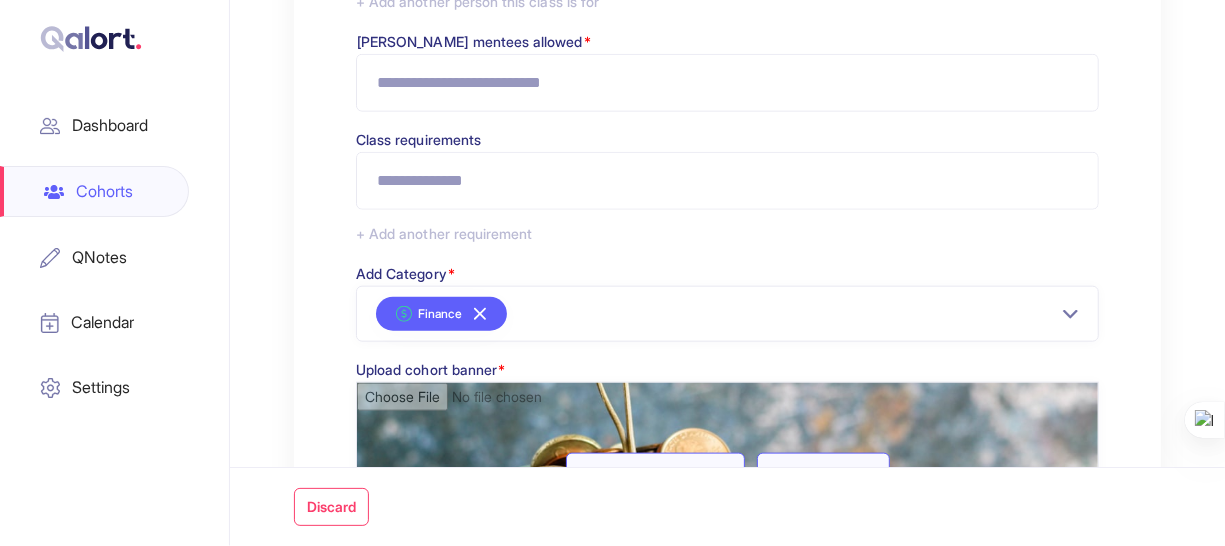 click at bounding box center [727, 314] 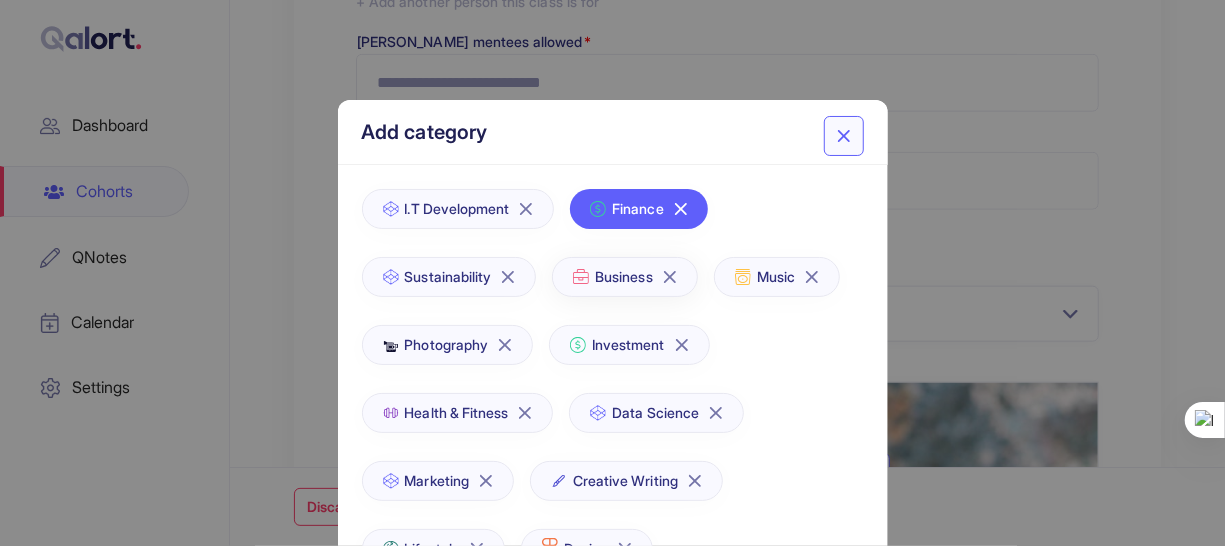 click on "Business" at bounding box center (624, 277) 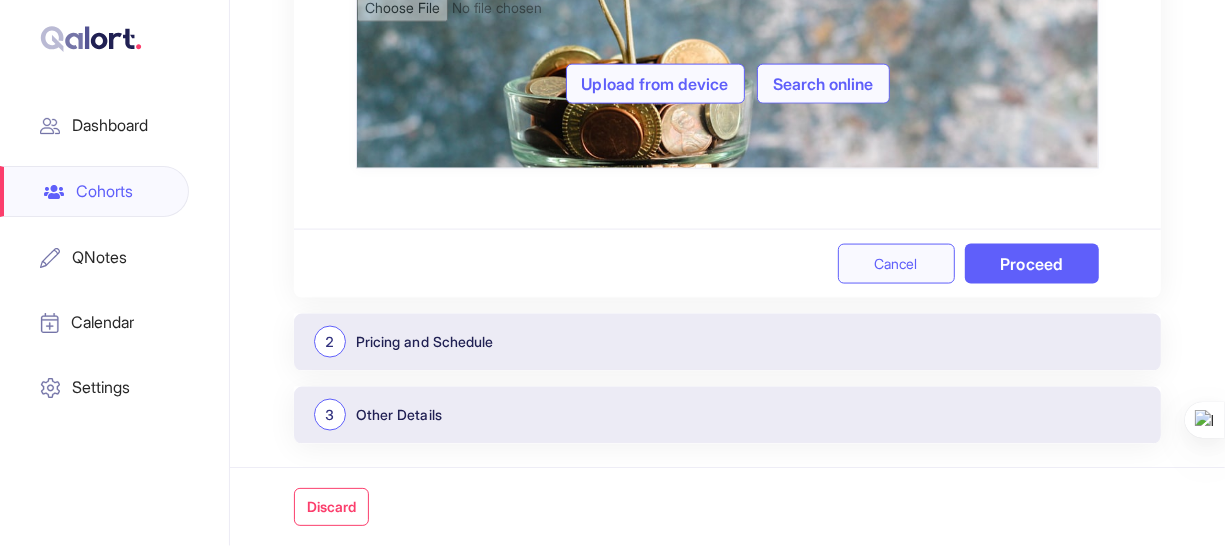click on "Proceed" at bounding box center [1032, 264] 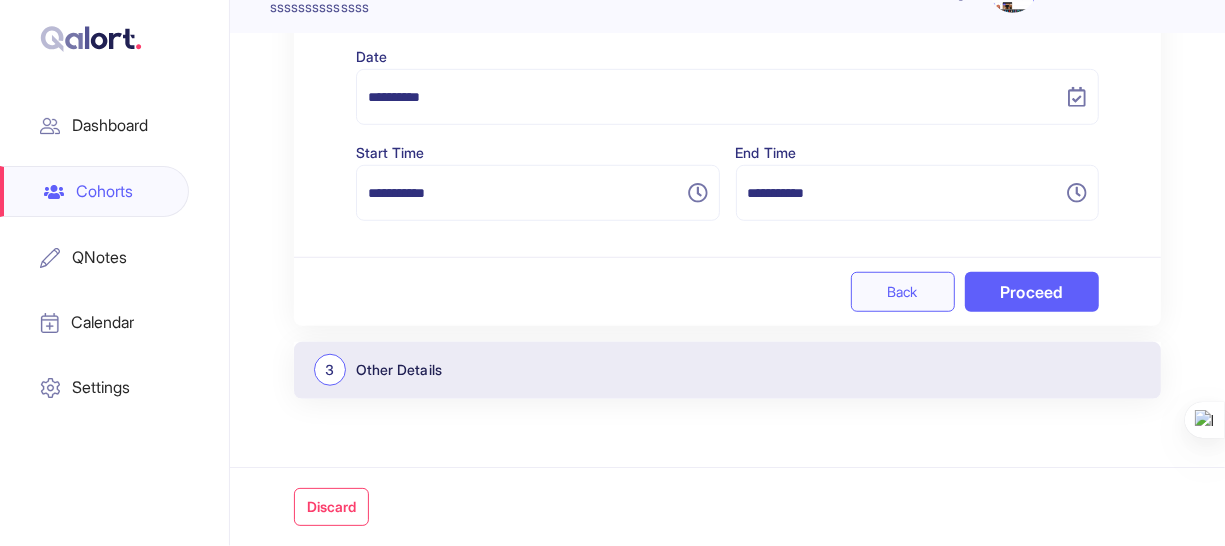 click on "Proceed" at bounding box center (1032, 292) 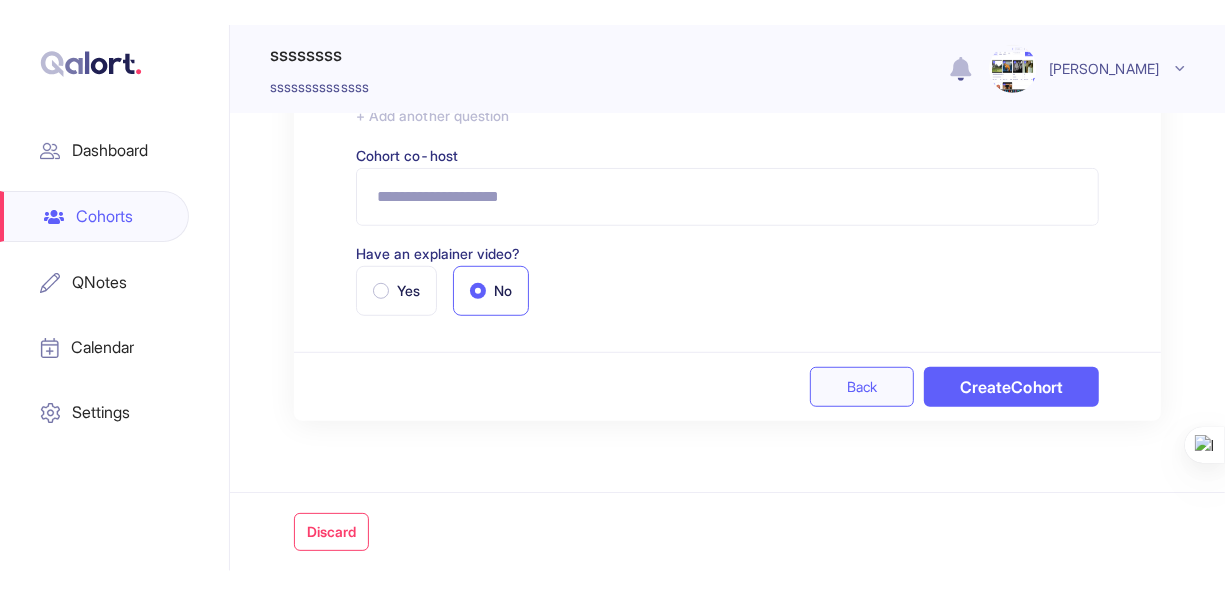 scroll, scrollTop: 514, scrollLeft: 0, axis: vertical 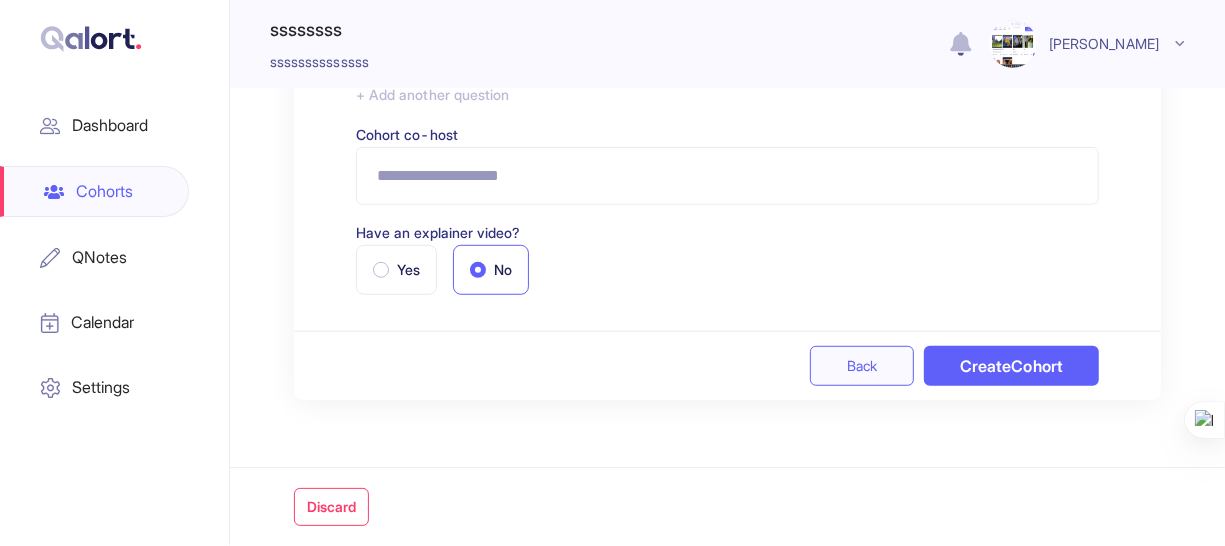 click on "Create  Cohort" at bounding box center (1011, 366) 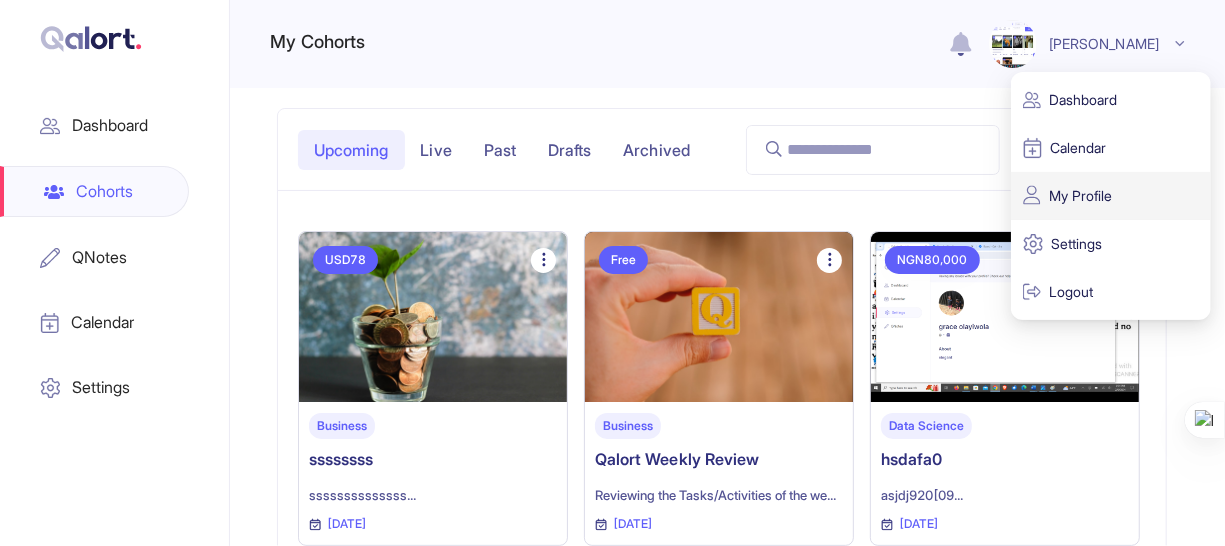click on "My Profile" at bounding box center (1111, 196) 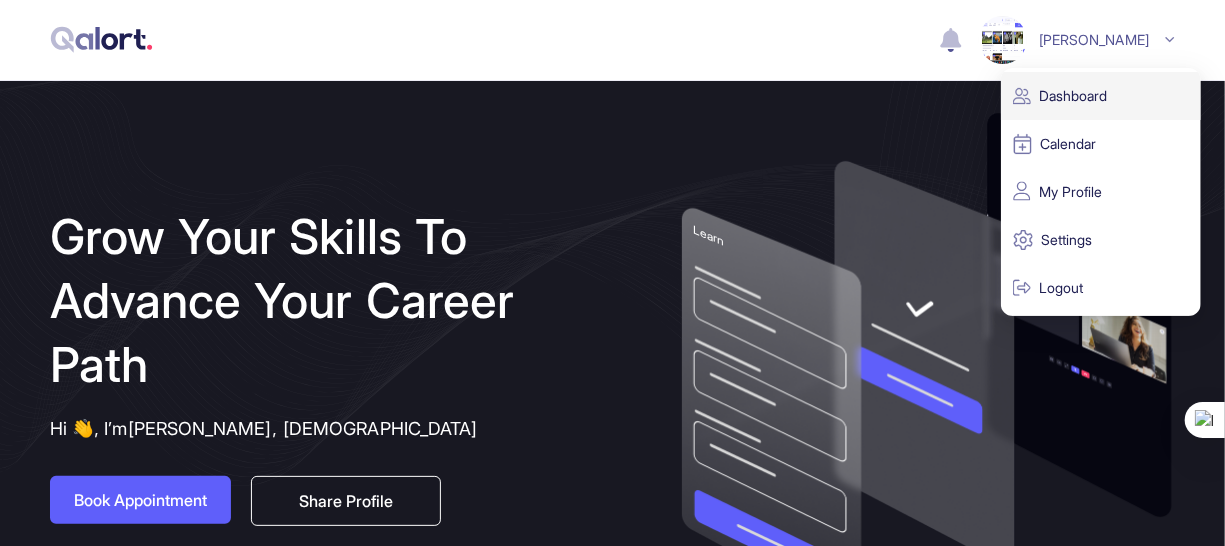click on "Dashboard" at bounding box center (1101, 96) 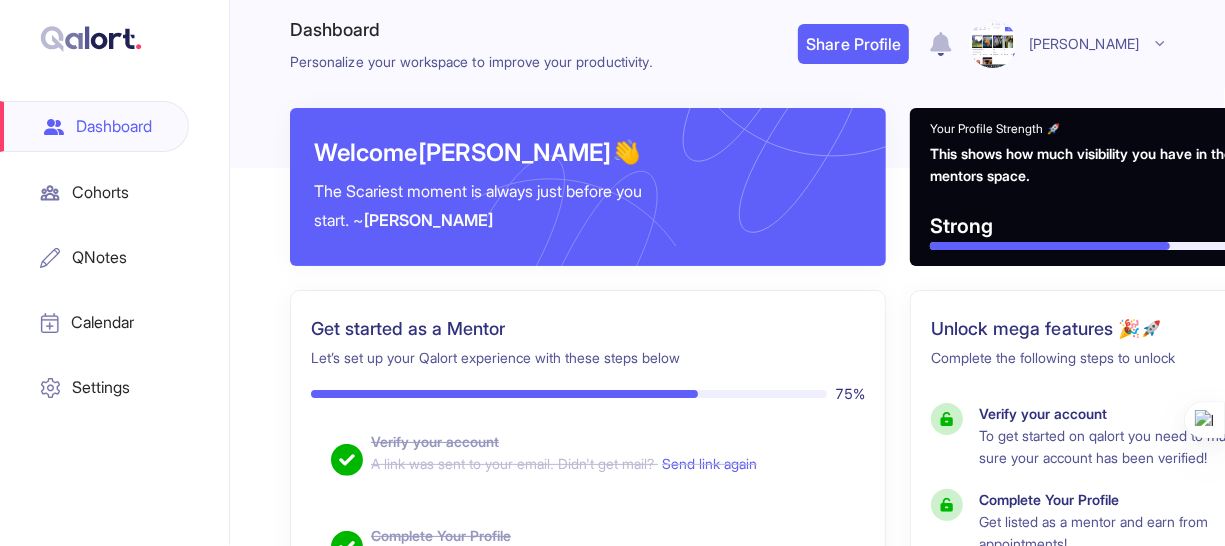 click on "Settings" at bounding box center [94, 387] 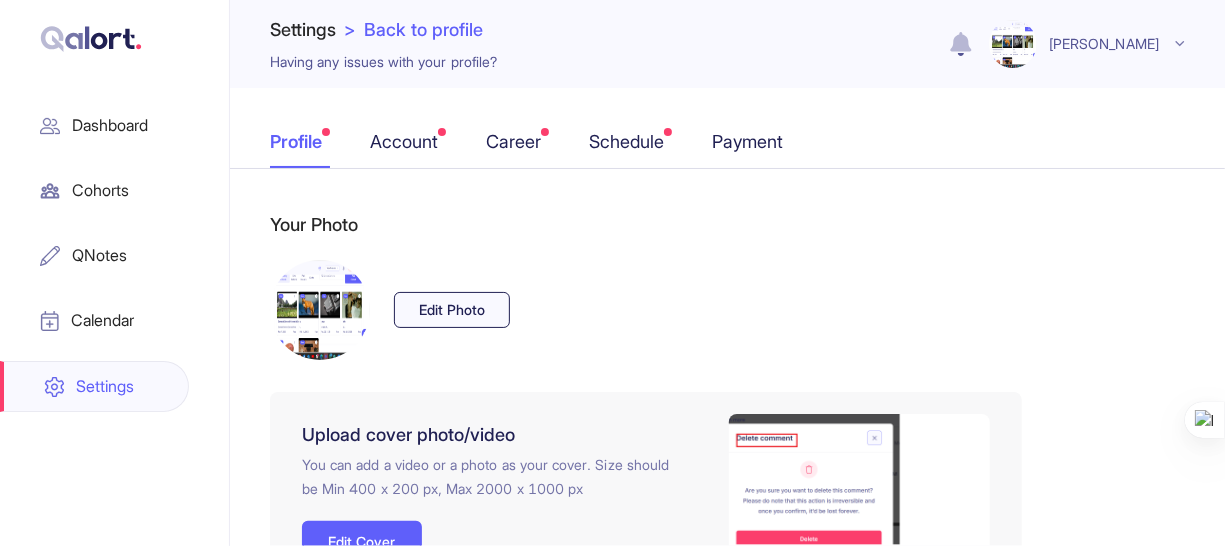 select on "**" 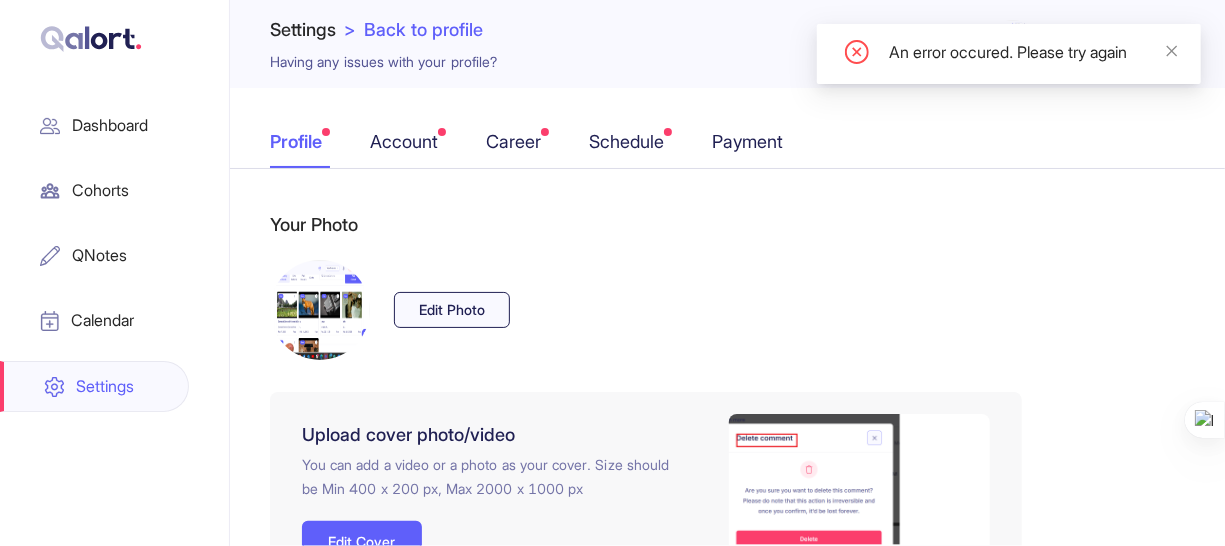 click on "Edit Photo" at bounding box center [452, 310] 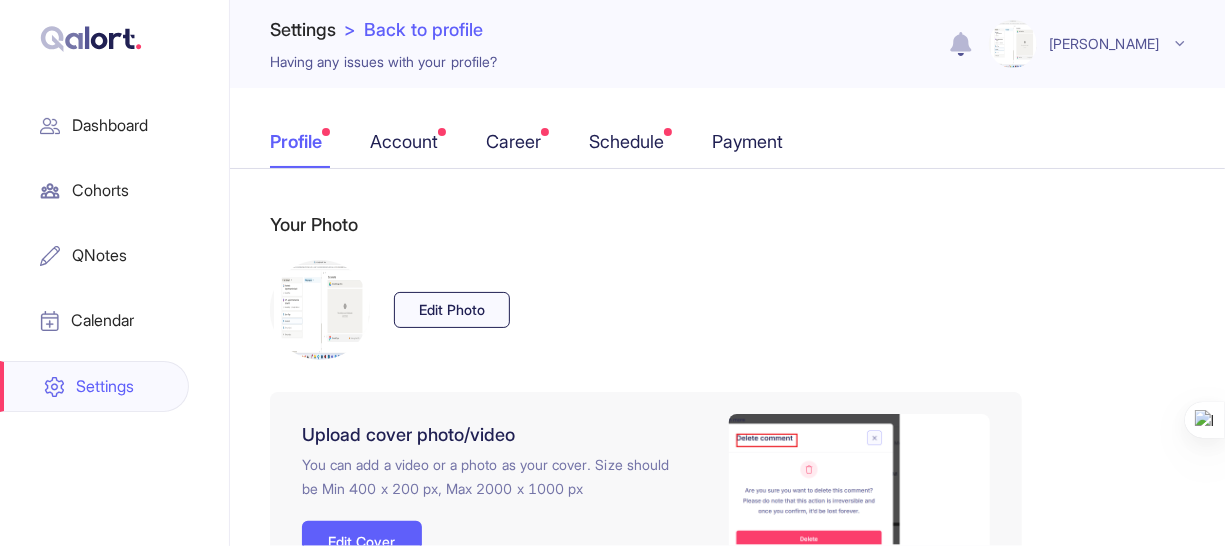click on "Edit Photo" at bounding box center [452, 310] 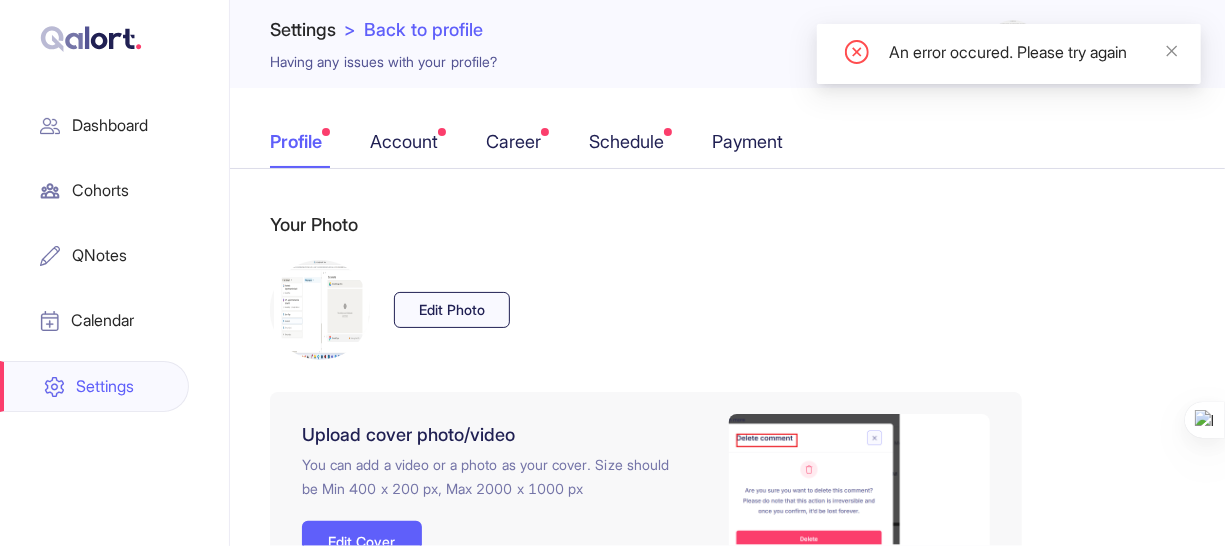 click on "Edit Photo" at bounding box center (452, 310) 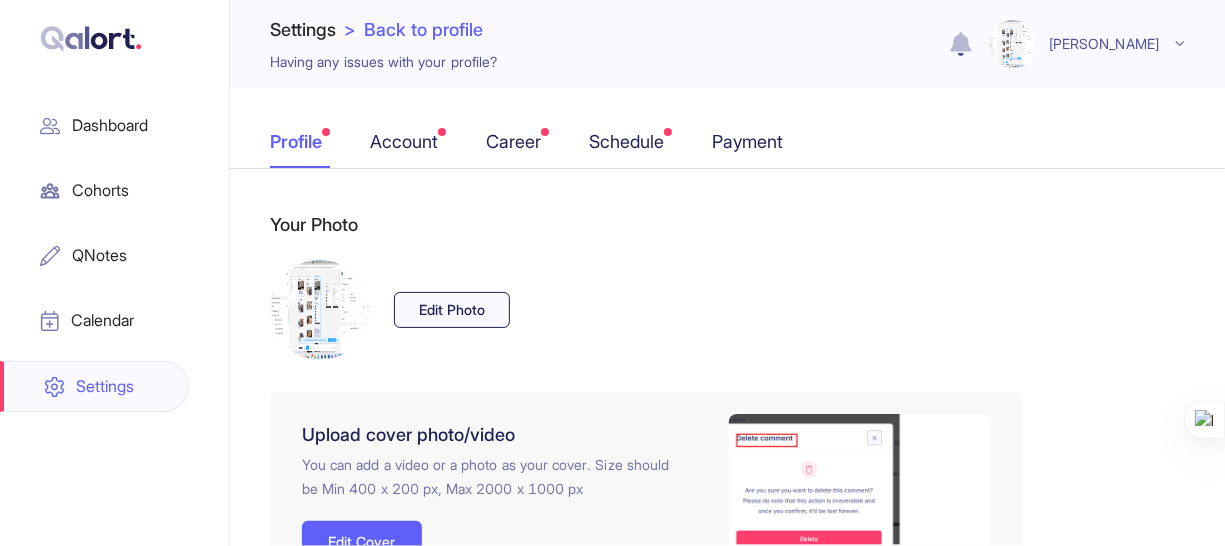 click on "Edit Photo" at bounding box center (452, 310) 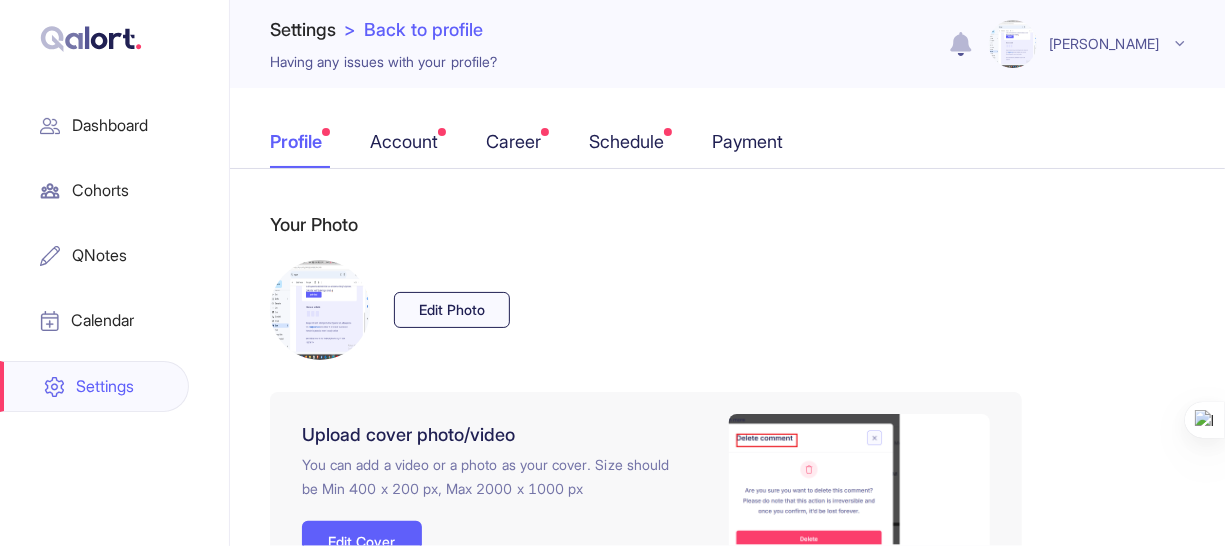click on "Dashboard" at bounding box center (94, 125) 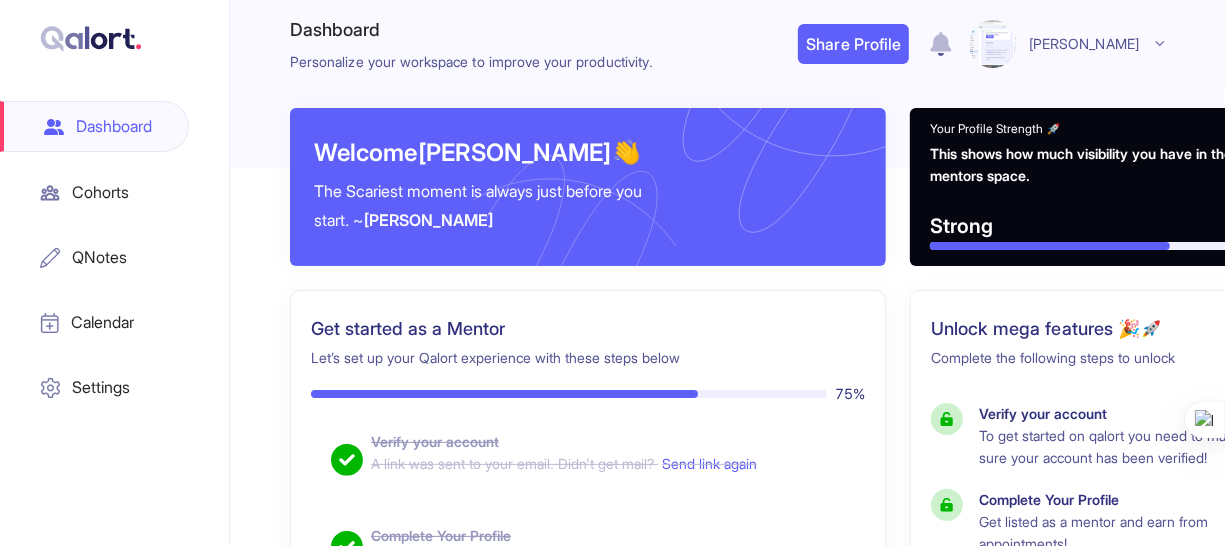 click on "Cohorts" at bounding box center [94, 192] 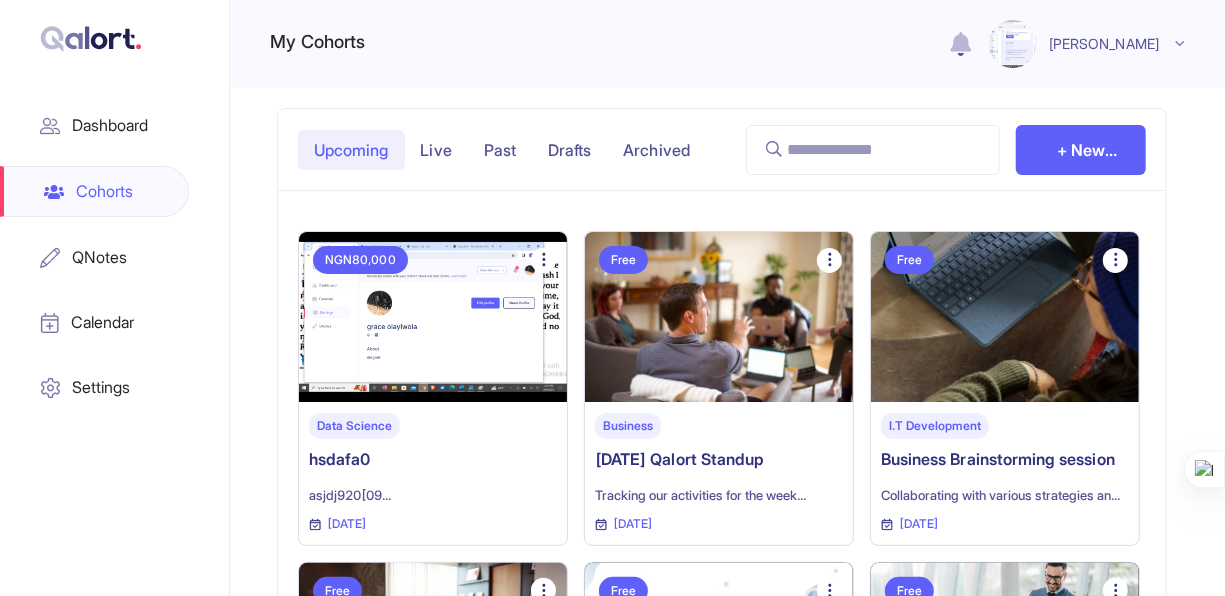 click on "Live" at bounding box center (436, 150) 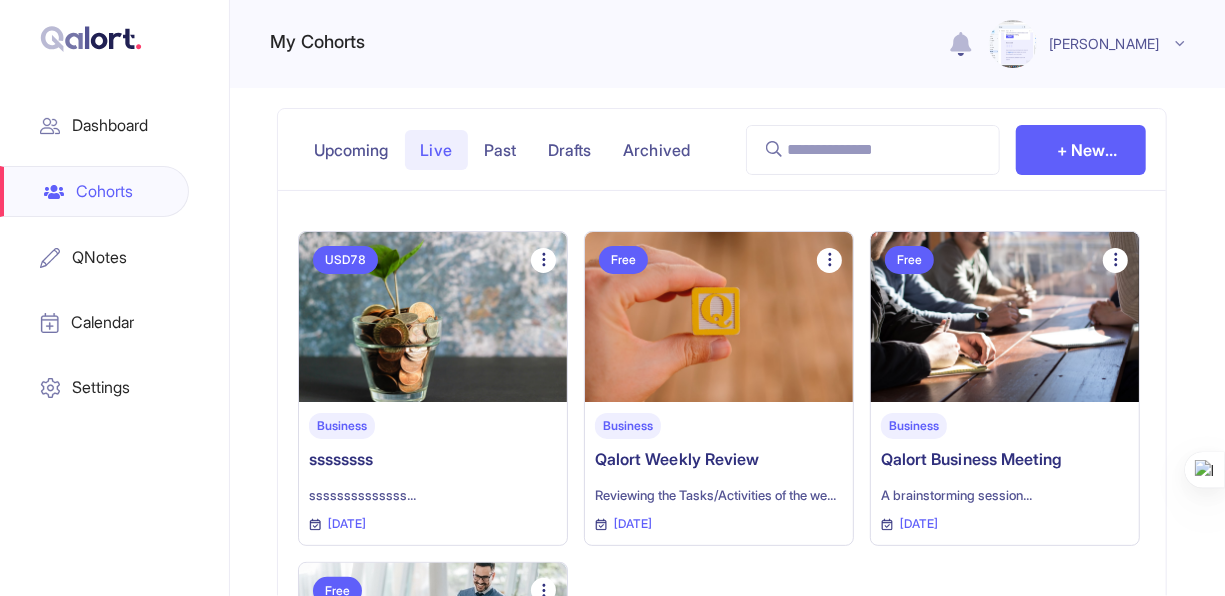 click 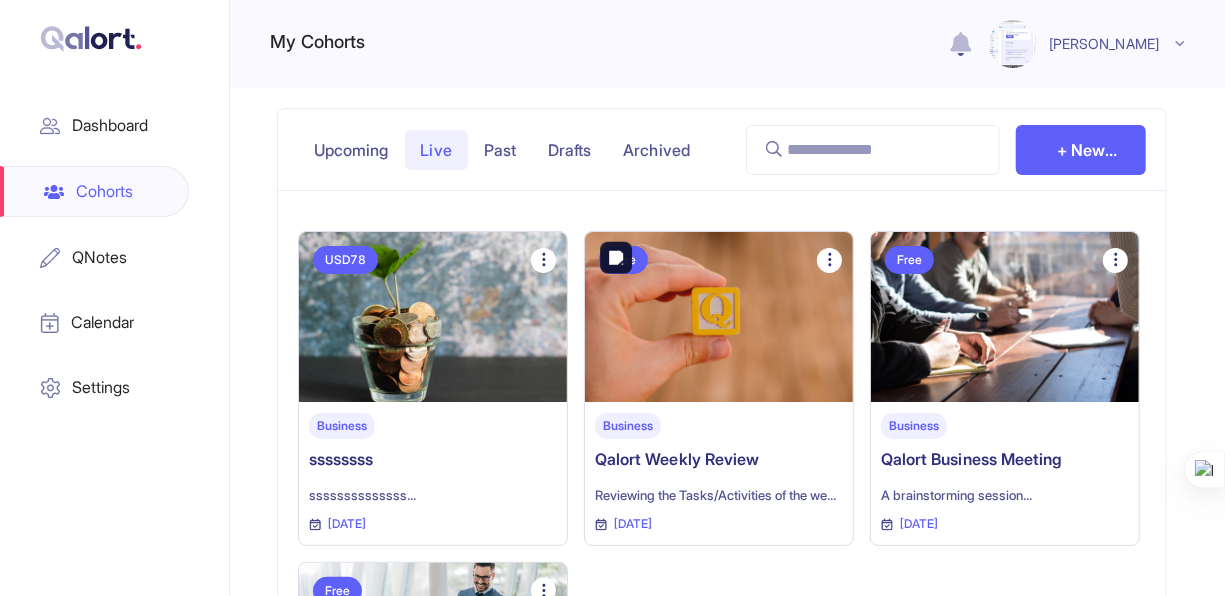 click at bounding box center (719, 317) 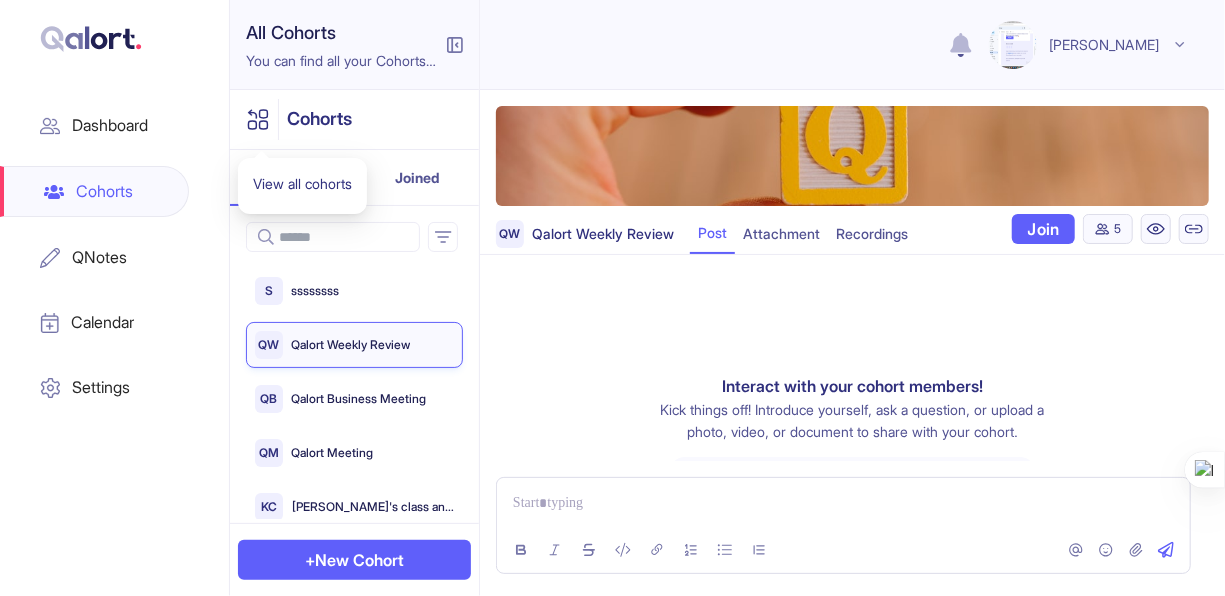 click at bounding box center [258, 119] 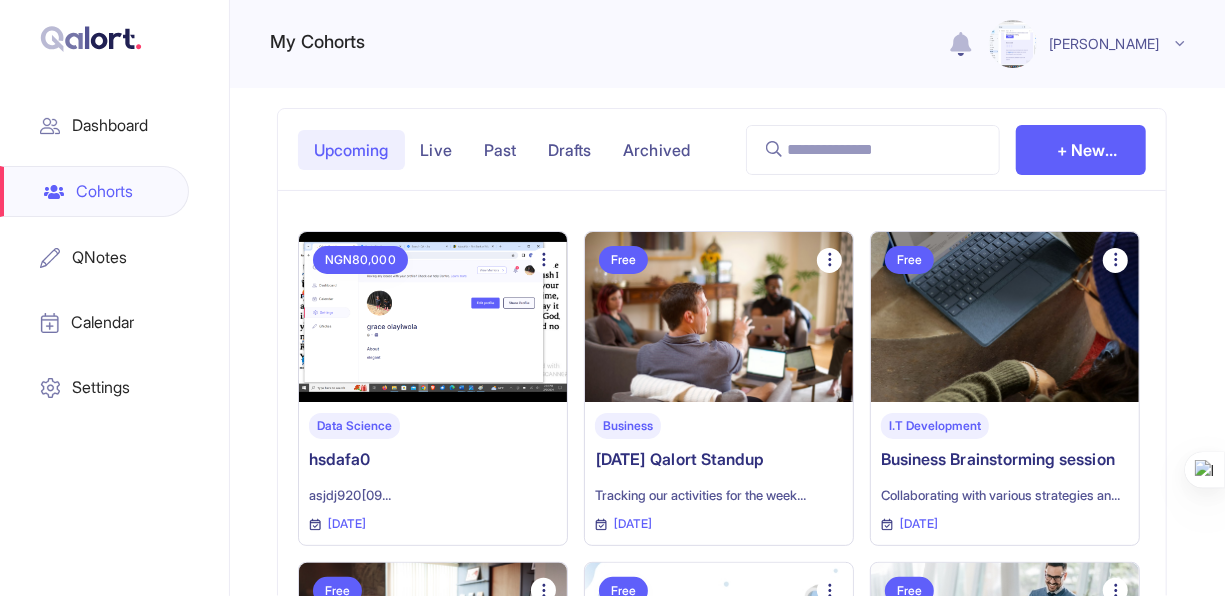 click 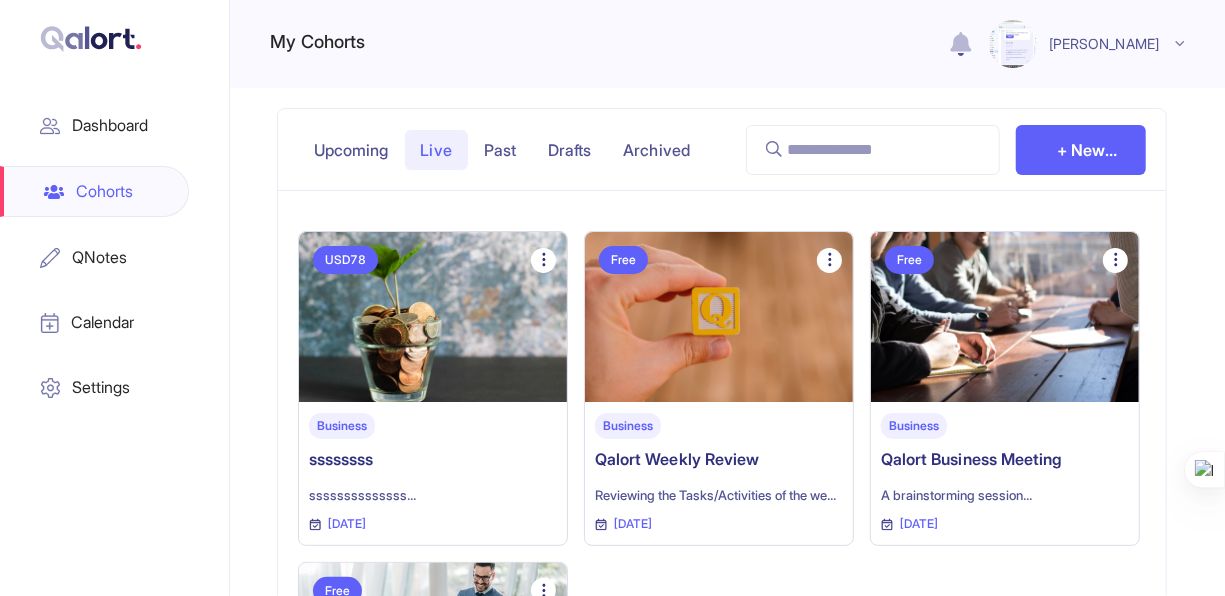 click on "Upcoming" at bounding box center (351, 150) 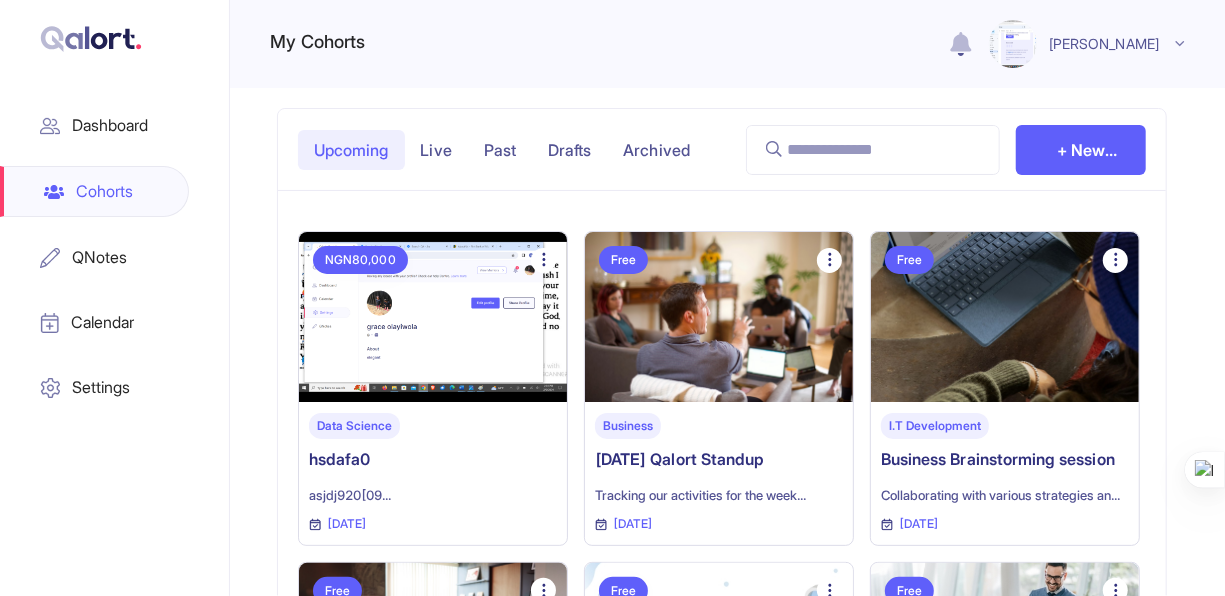 click 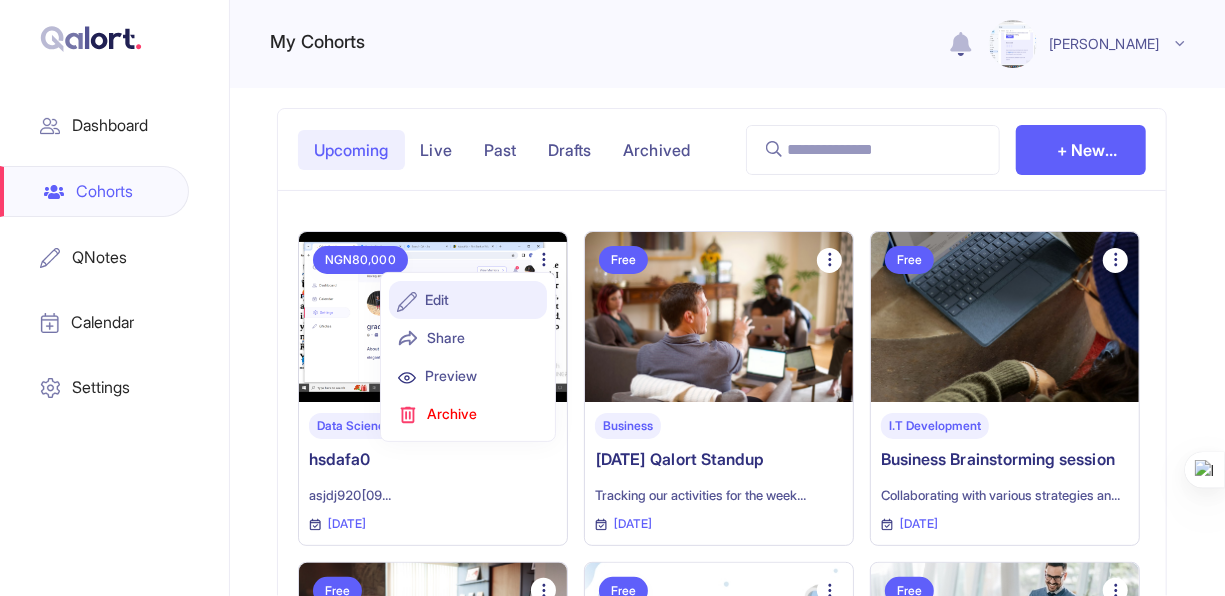 click on "Edit" at bounding box center (468, 300) 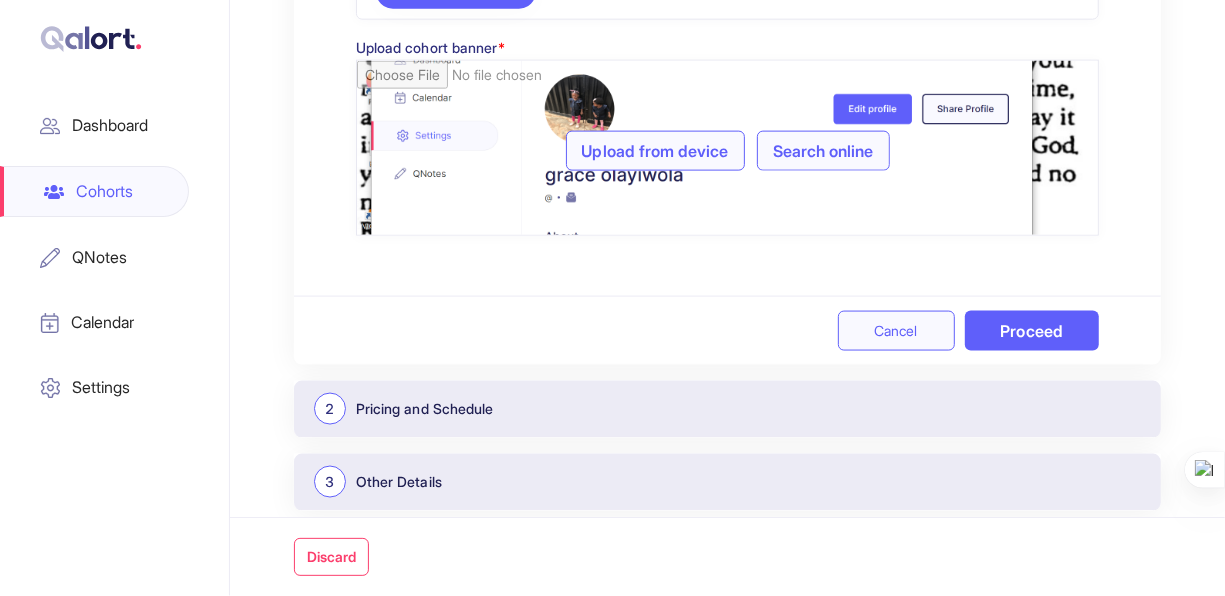 scroll, scrollTop: 1256, scrollLeft: 0, axis: vertical 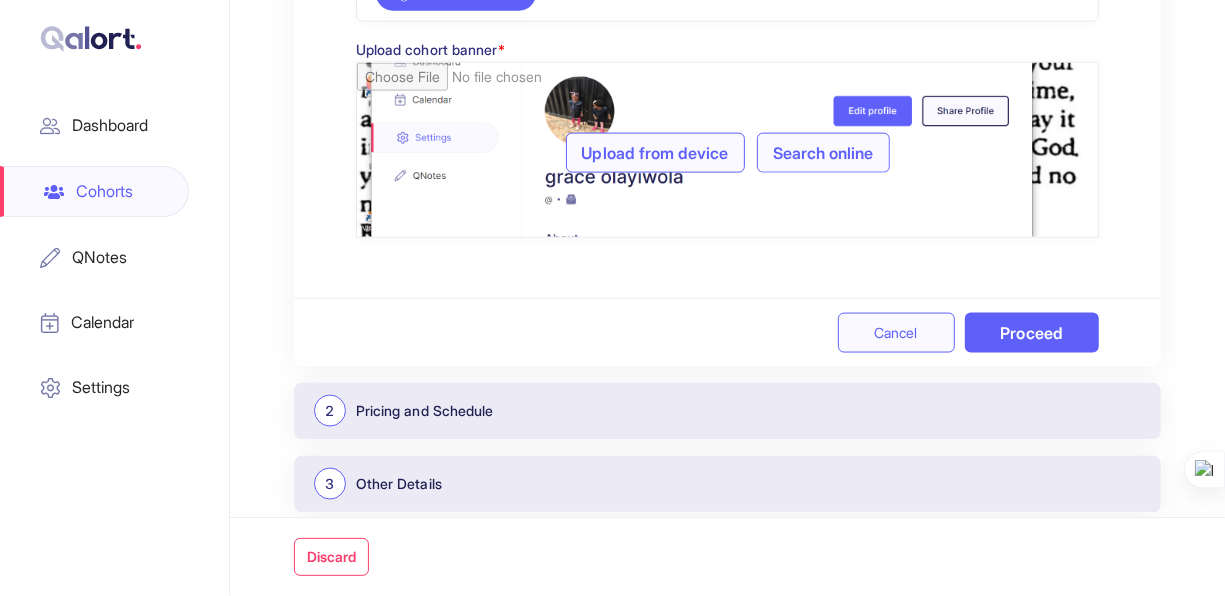 click on "Proceed" at bounding box center [1032, 333] 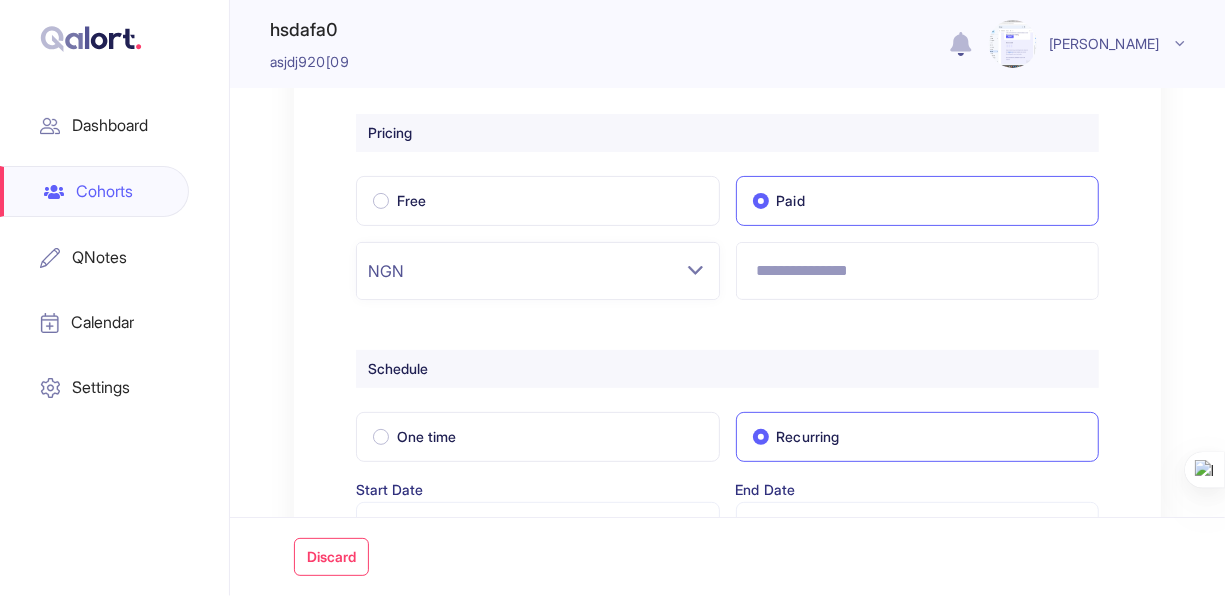 scroll, scrollTop: 152, scrollLeft: 0, axis: vertical 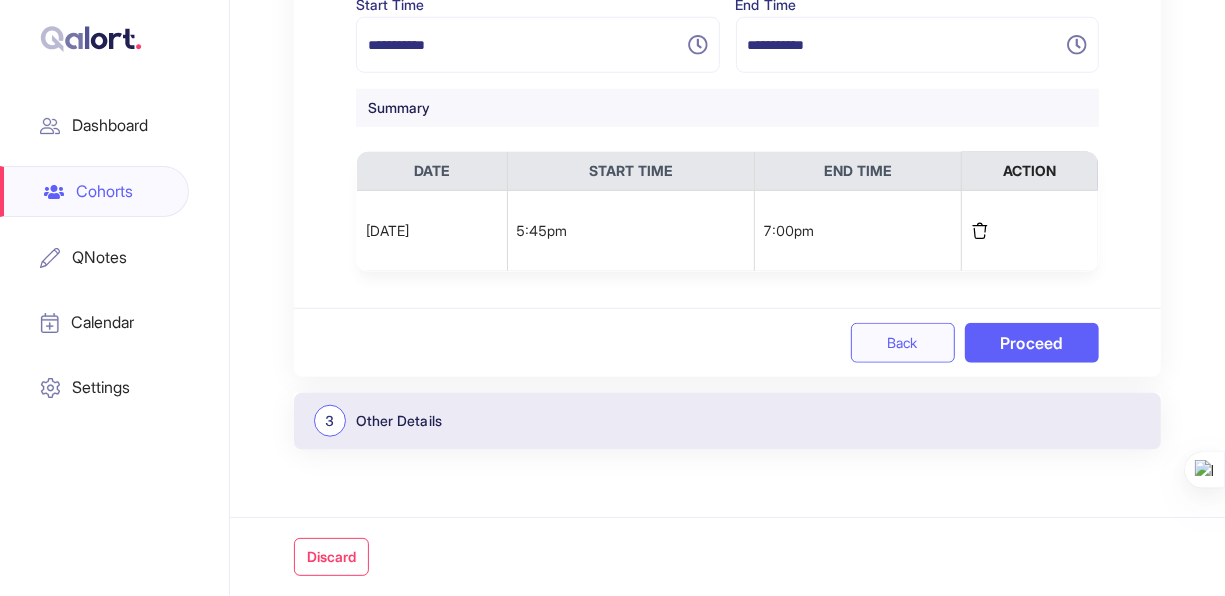 click on "Proceed" at bounding box center (1032, 343) 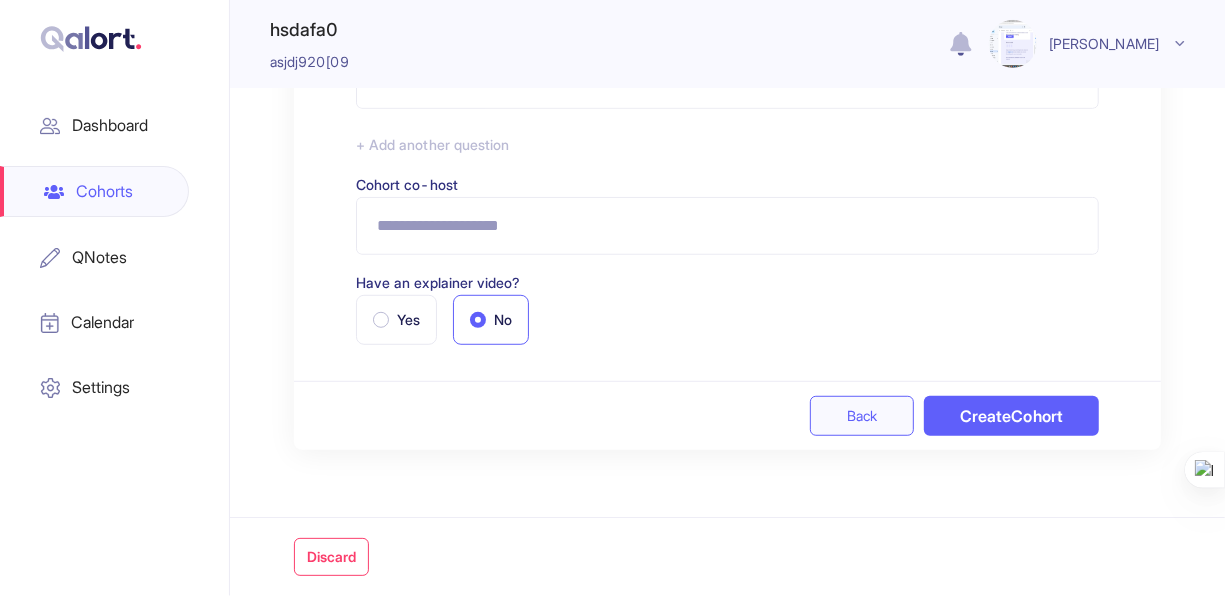 click on "Create  Cohort" at bounding box center [1011, 416] 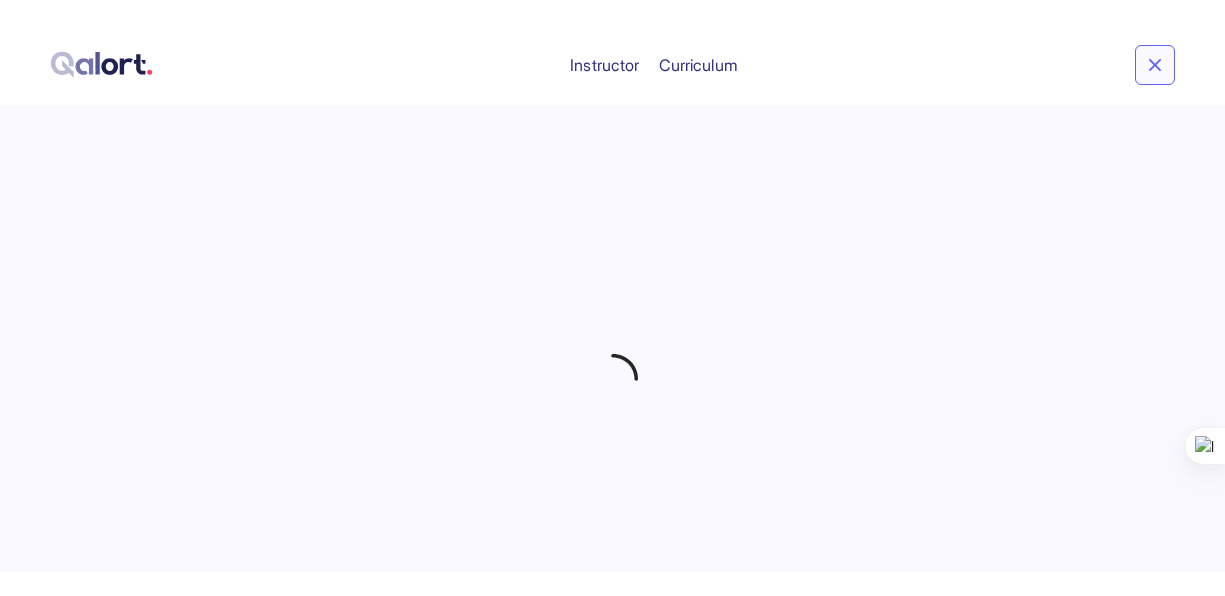 scroll, scrollTop: 0, scrollLeft: 0, axis: both 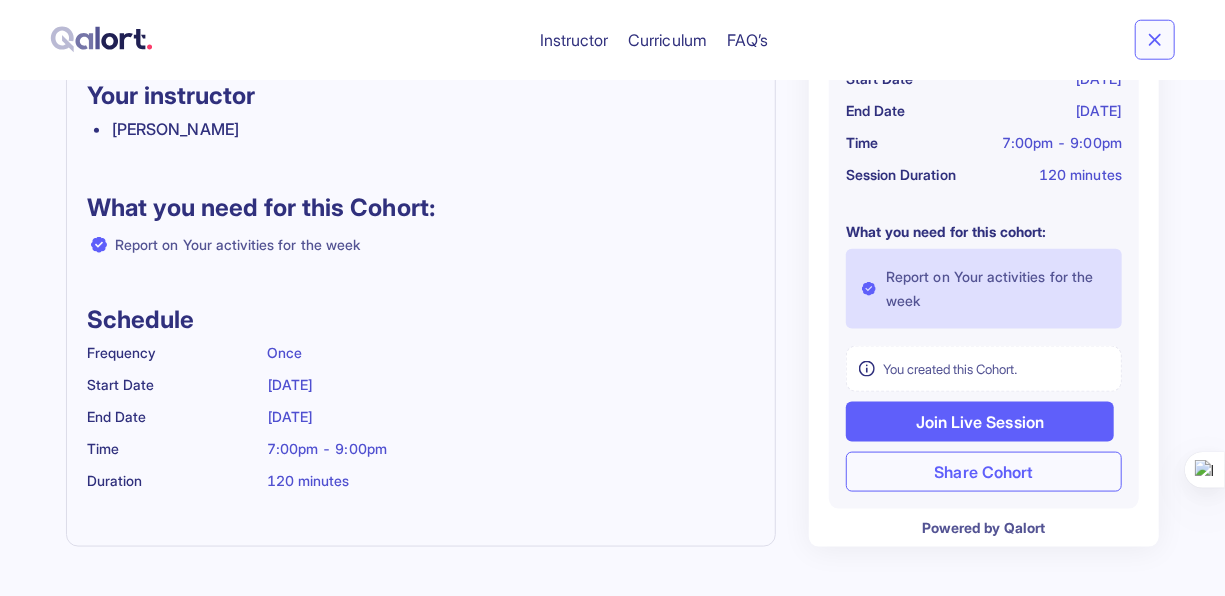 click on "Join Live Session" at bounding box center [980, 422] 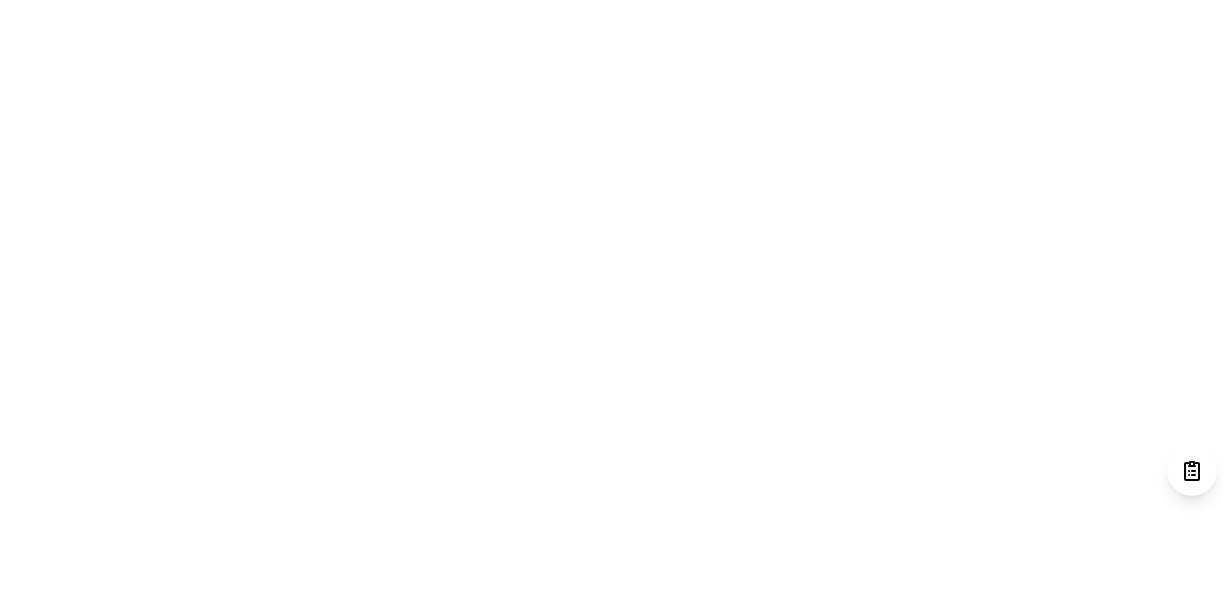 scroll, scrollTop: 0, scrollLeft: 0, axis: both 